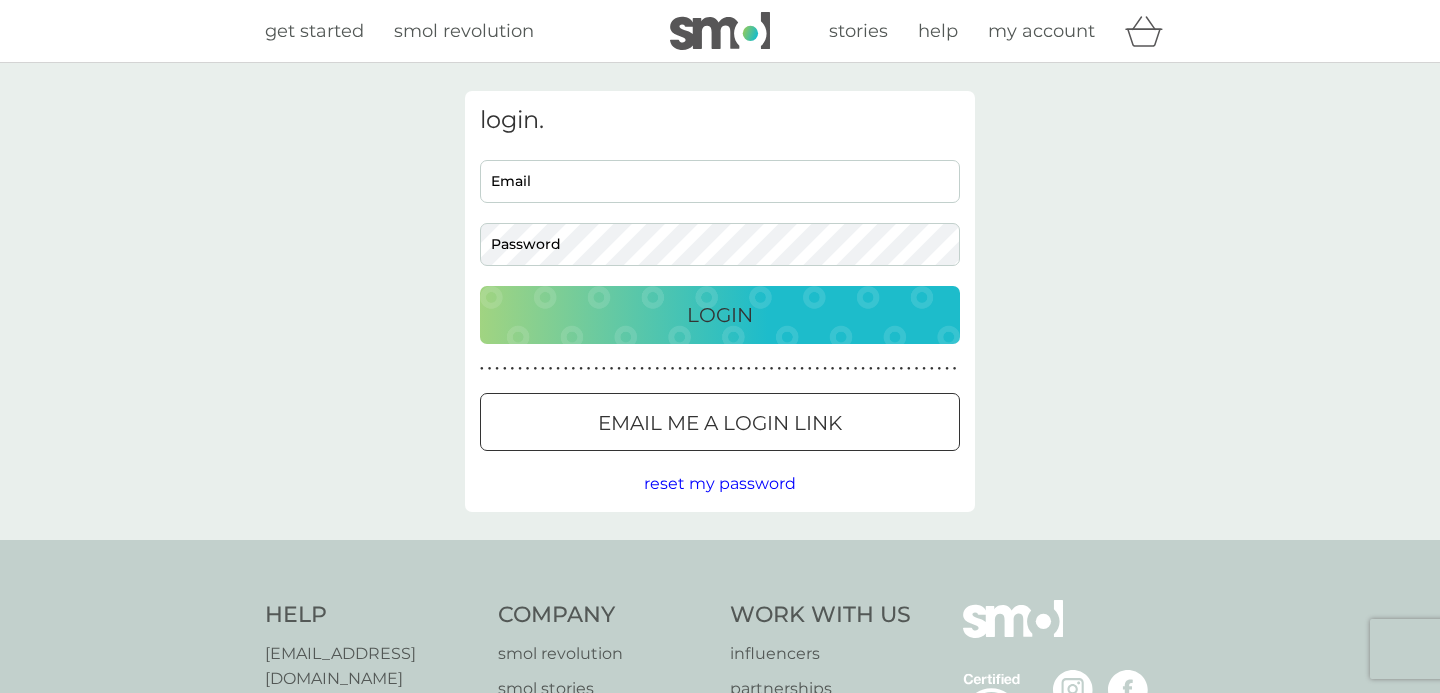 scroll, scrollTop: 0, scrollLeft: 0, axis: both 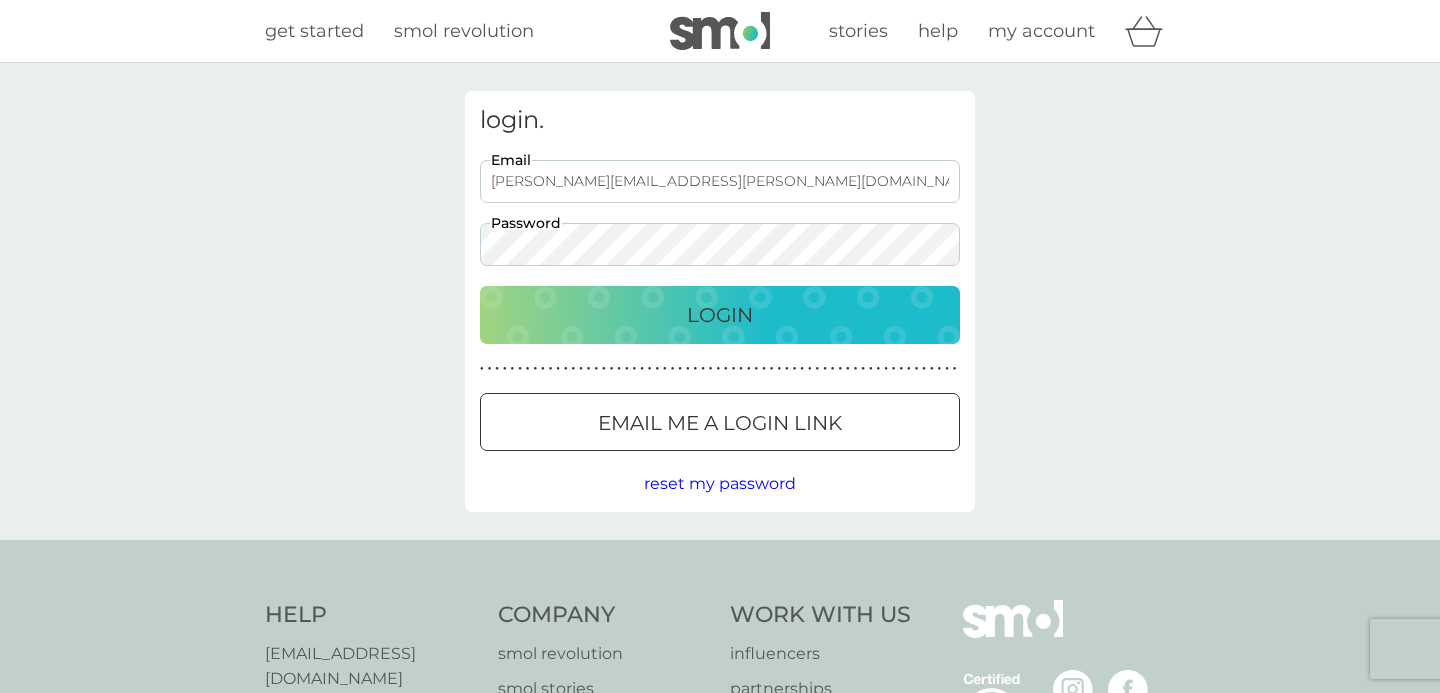 click on "Login" at bounding box center [720, 315] 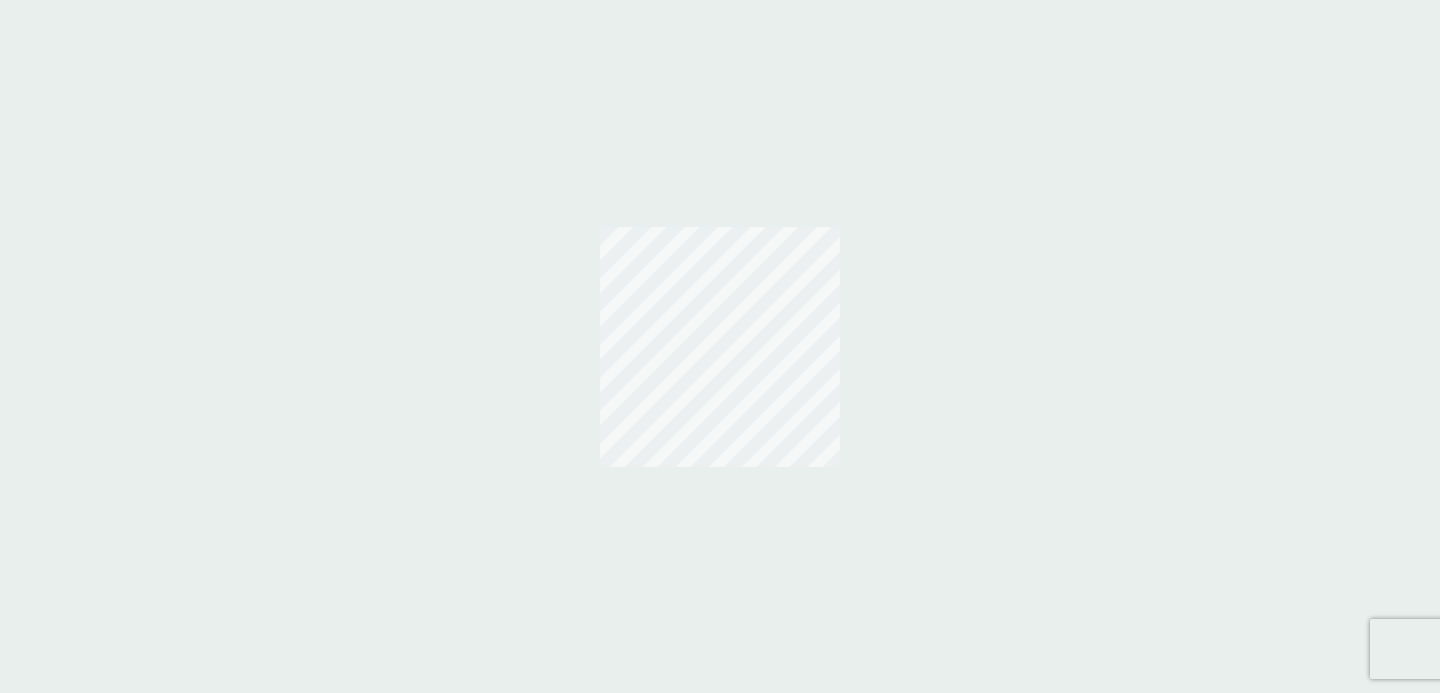scroll, scrollTop: 0, scrollLeft: 0, axis: both 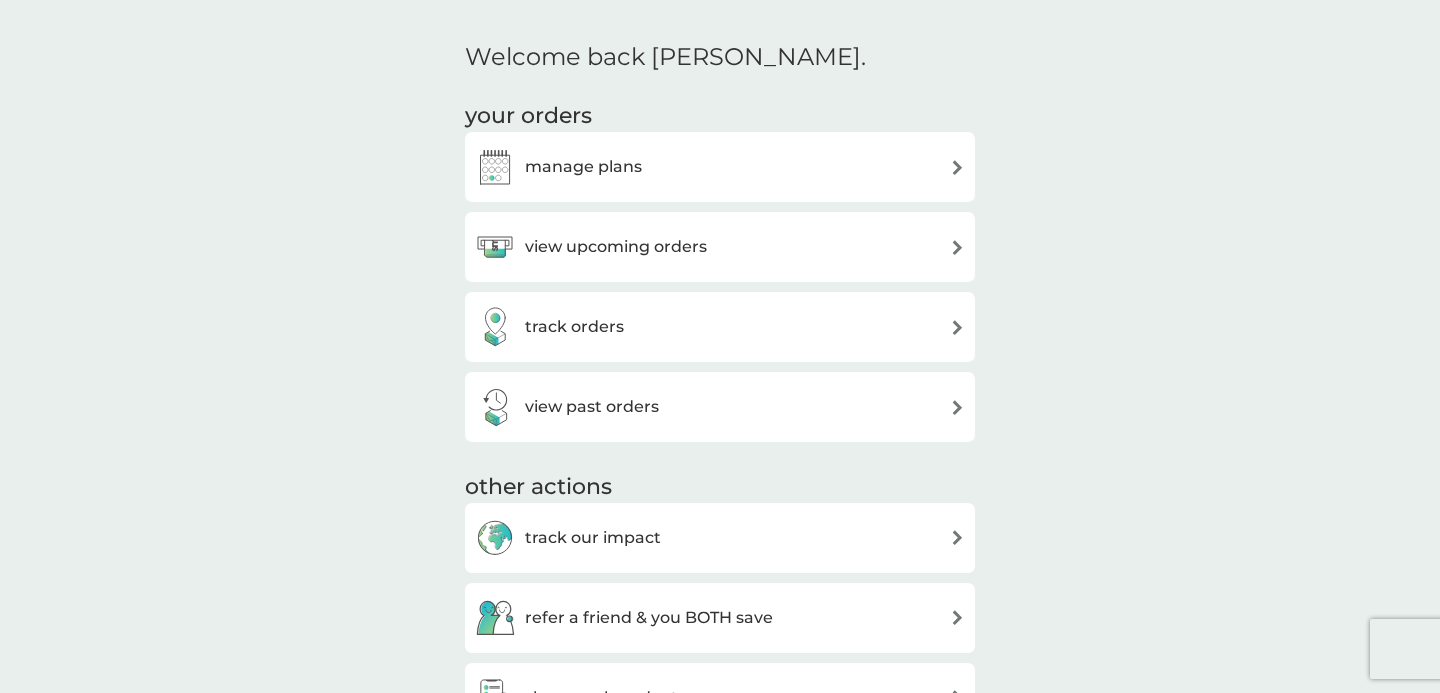 click on "manage plans" at bounding box center (583, 167) 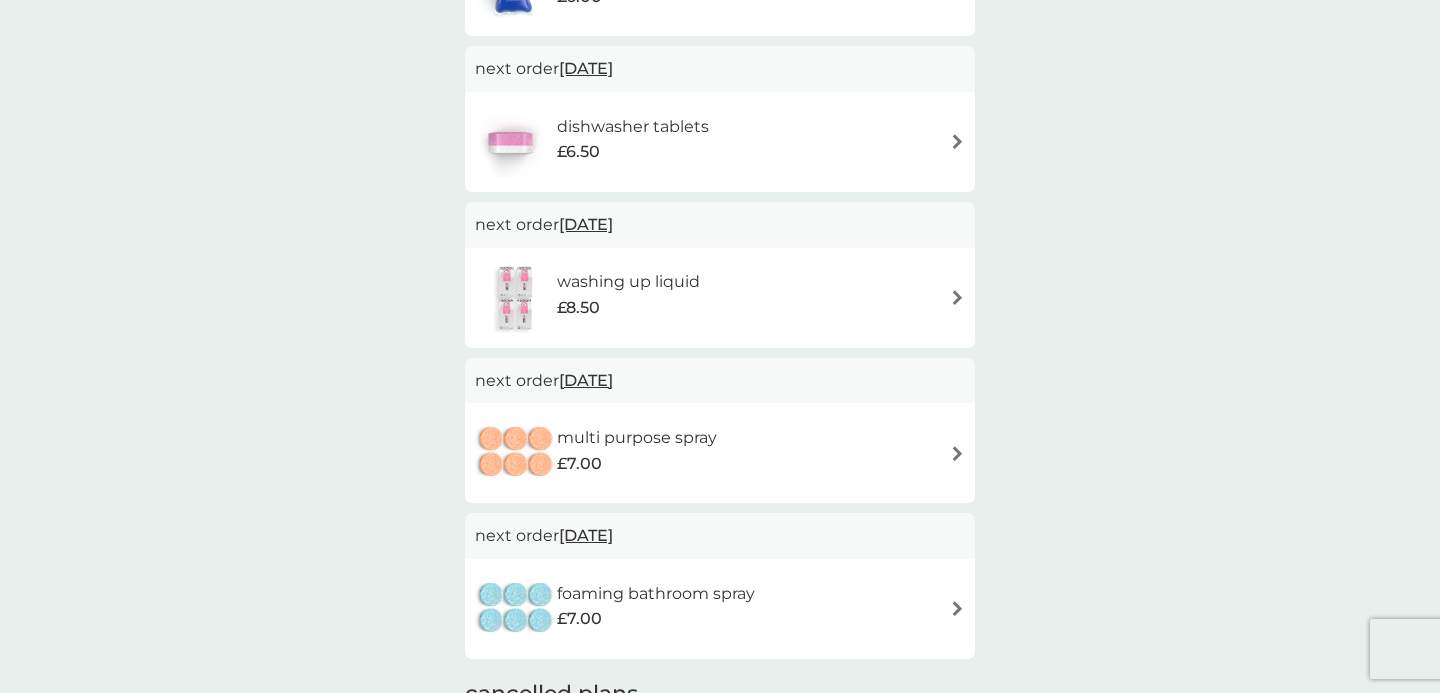 scroll, scrollTop: 661, scrollLeft: 0, axis: vertical 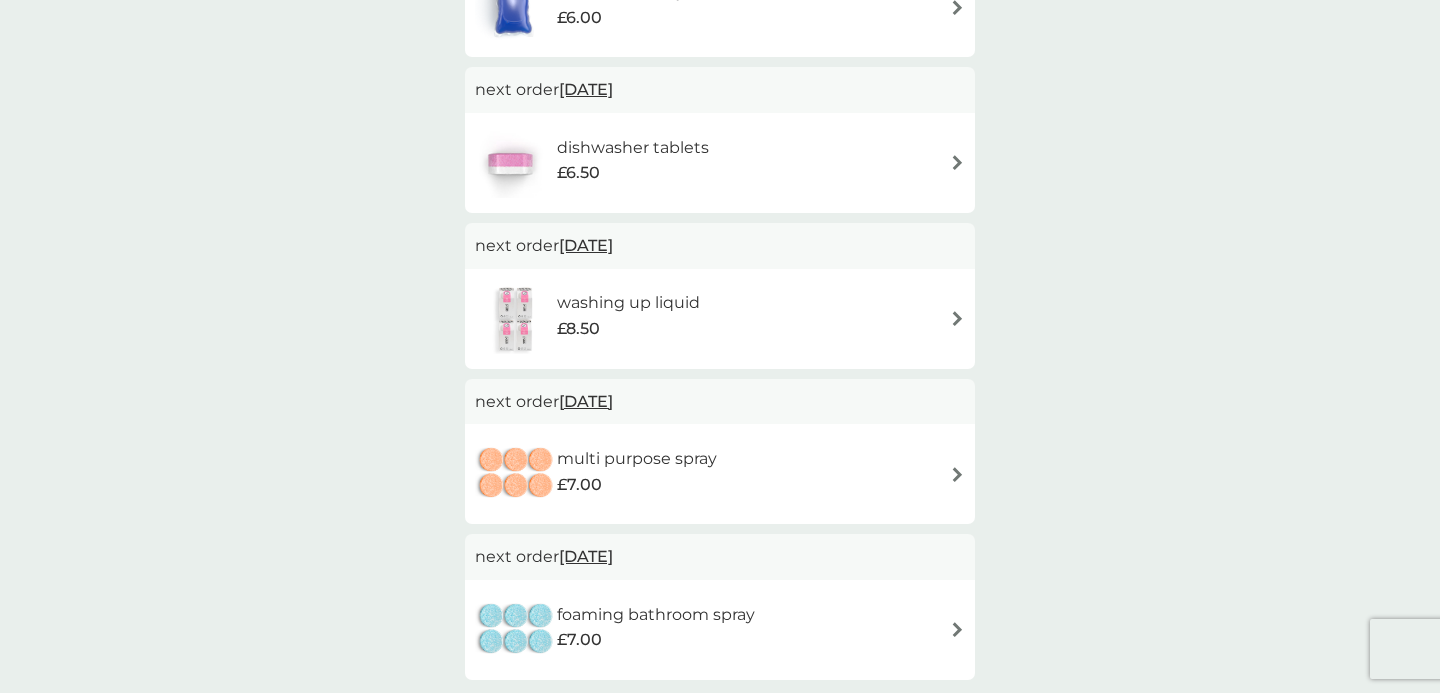 click at bounding box center (957, 318) 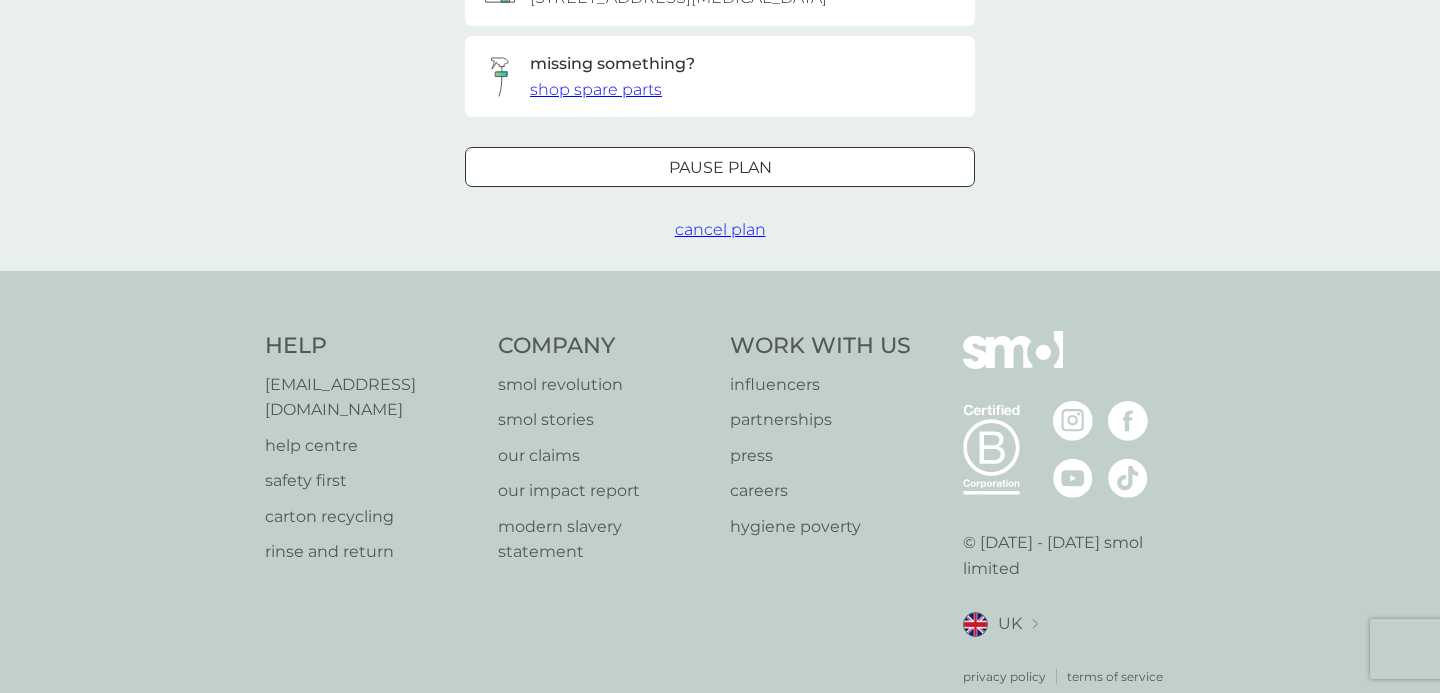 scroll, scrollTop: 0, scrollLeft: 0, axis: both 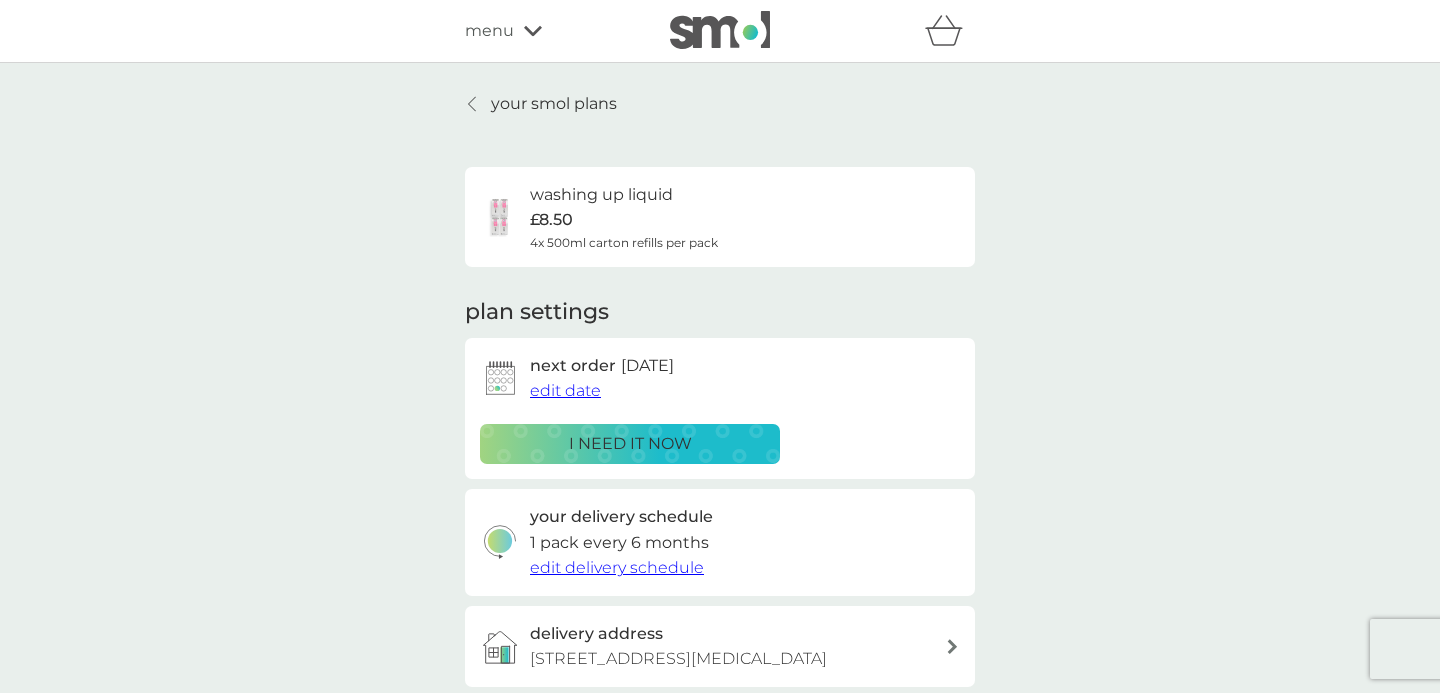 click on "edit date" at bounding box center [565, 390] 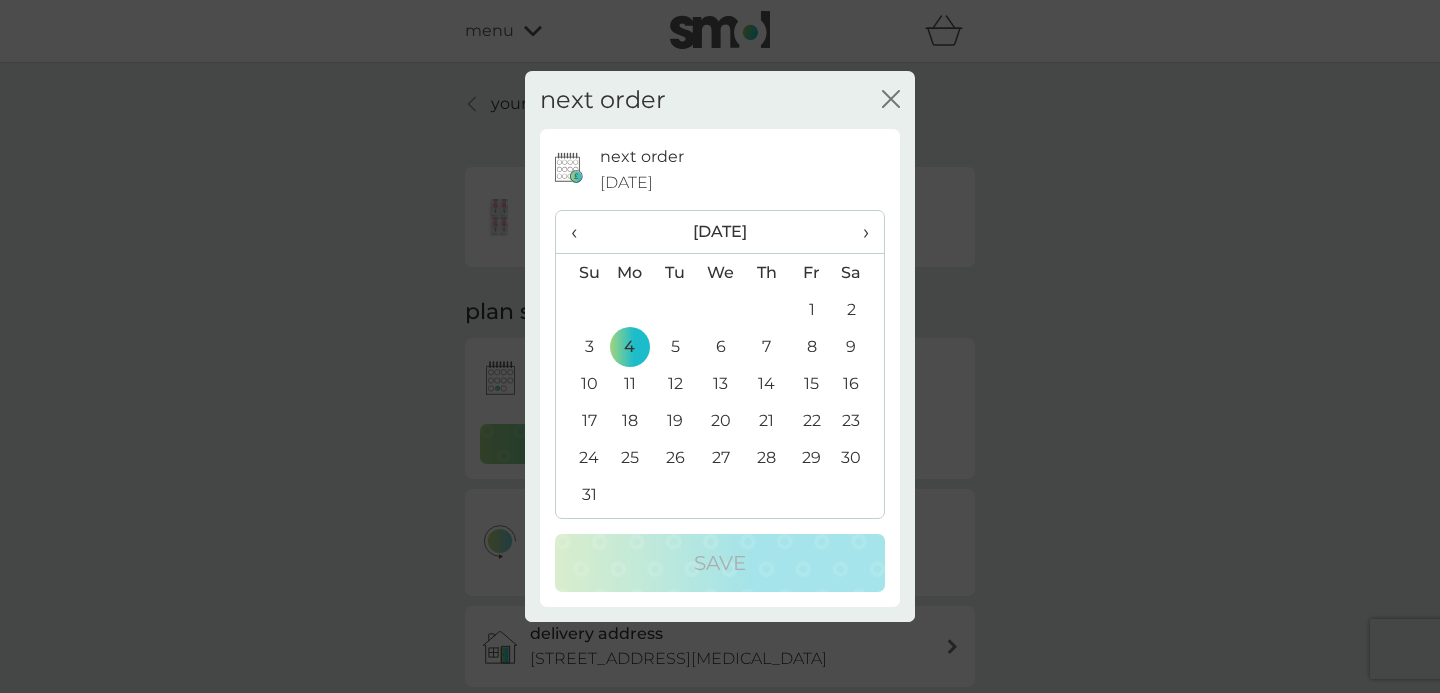 click on "›" at bounding box center (859, 232) 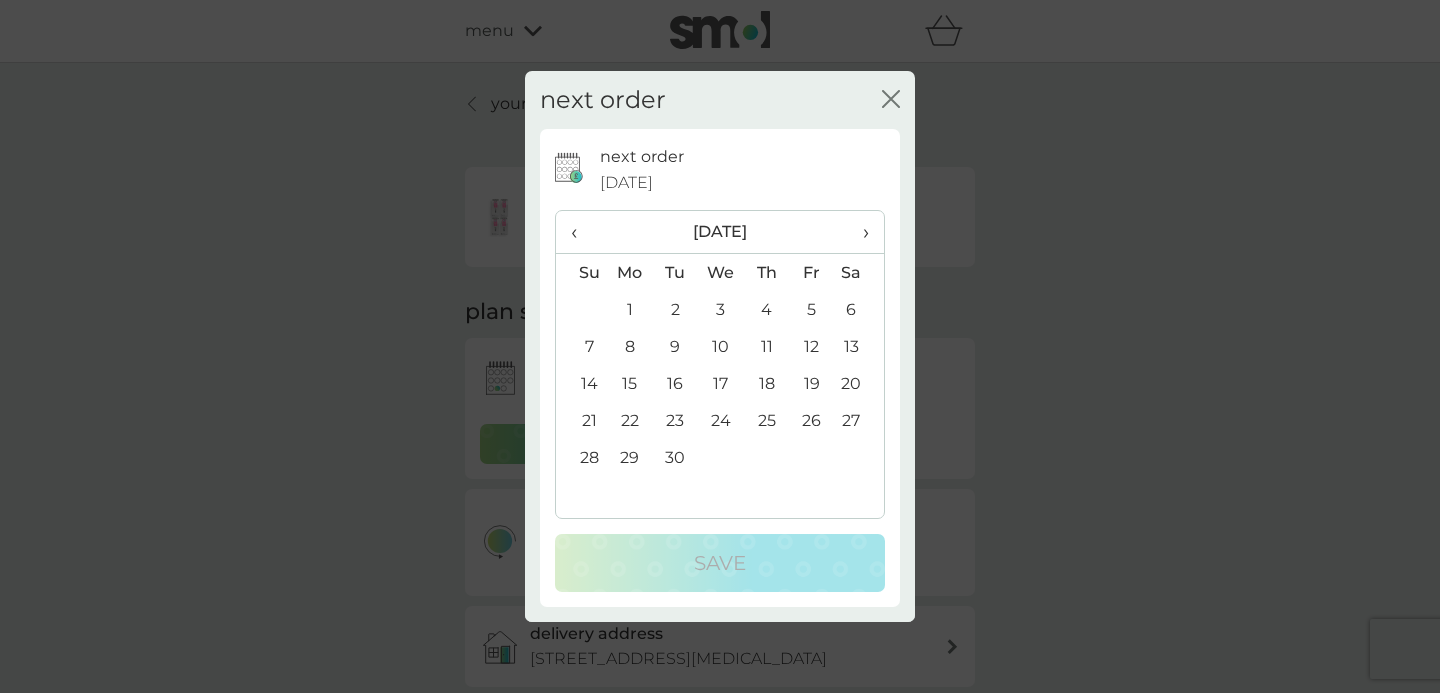 click on "›" at bounding box center [859, 232] 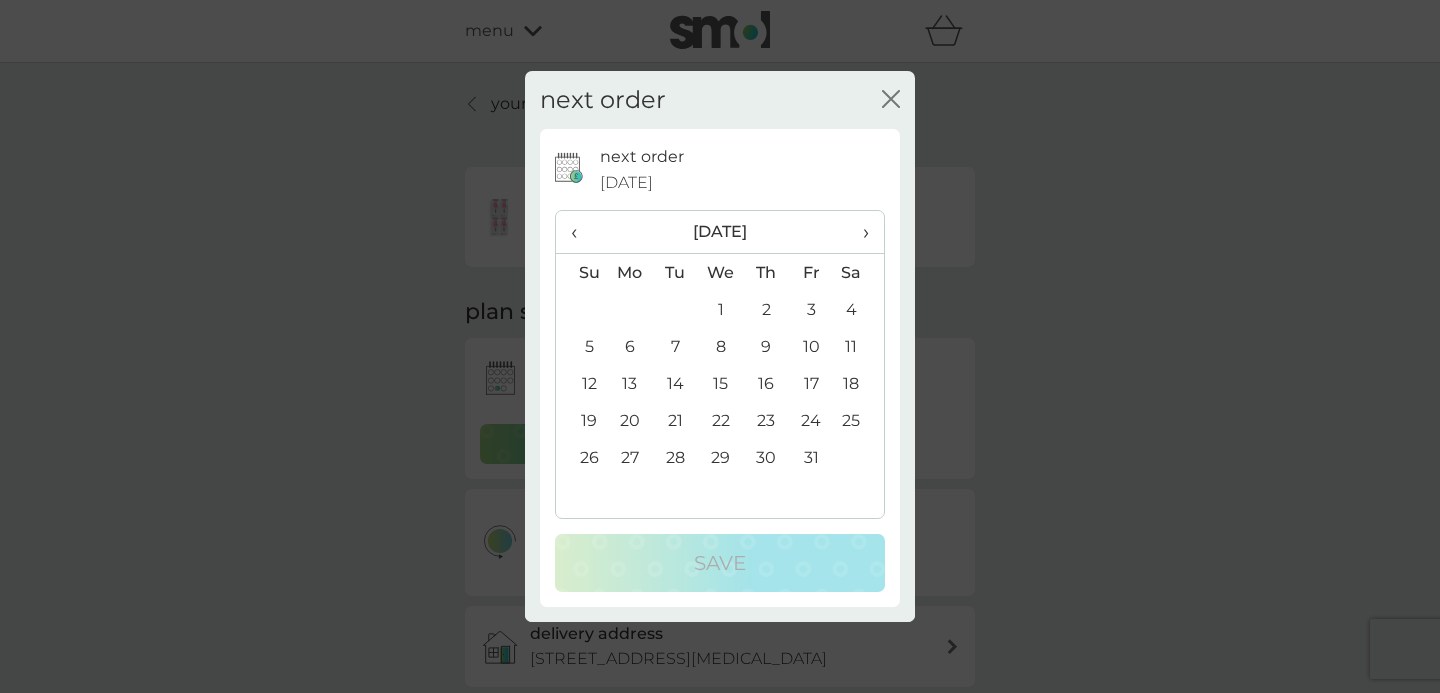 click on "›" at bounding box center [859, 232] 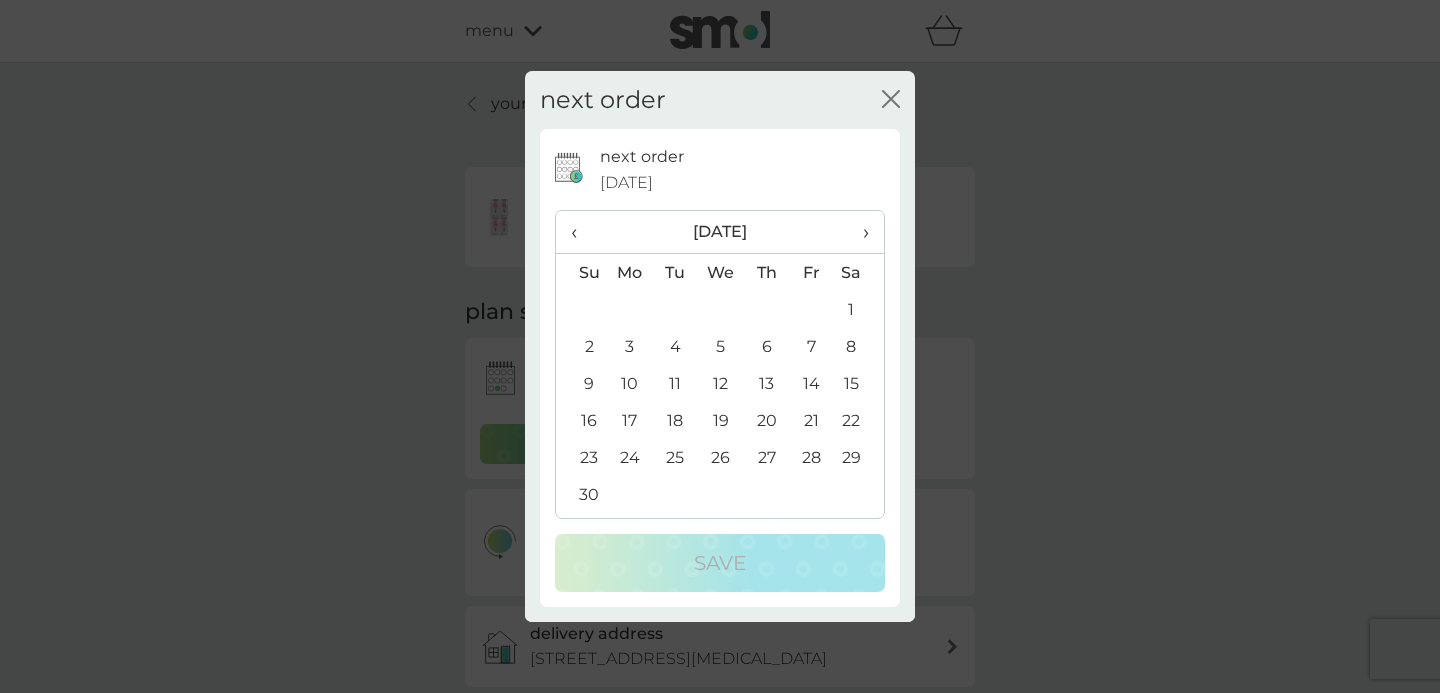 click on "›" at bounding box center (859, 232) 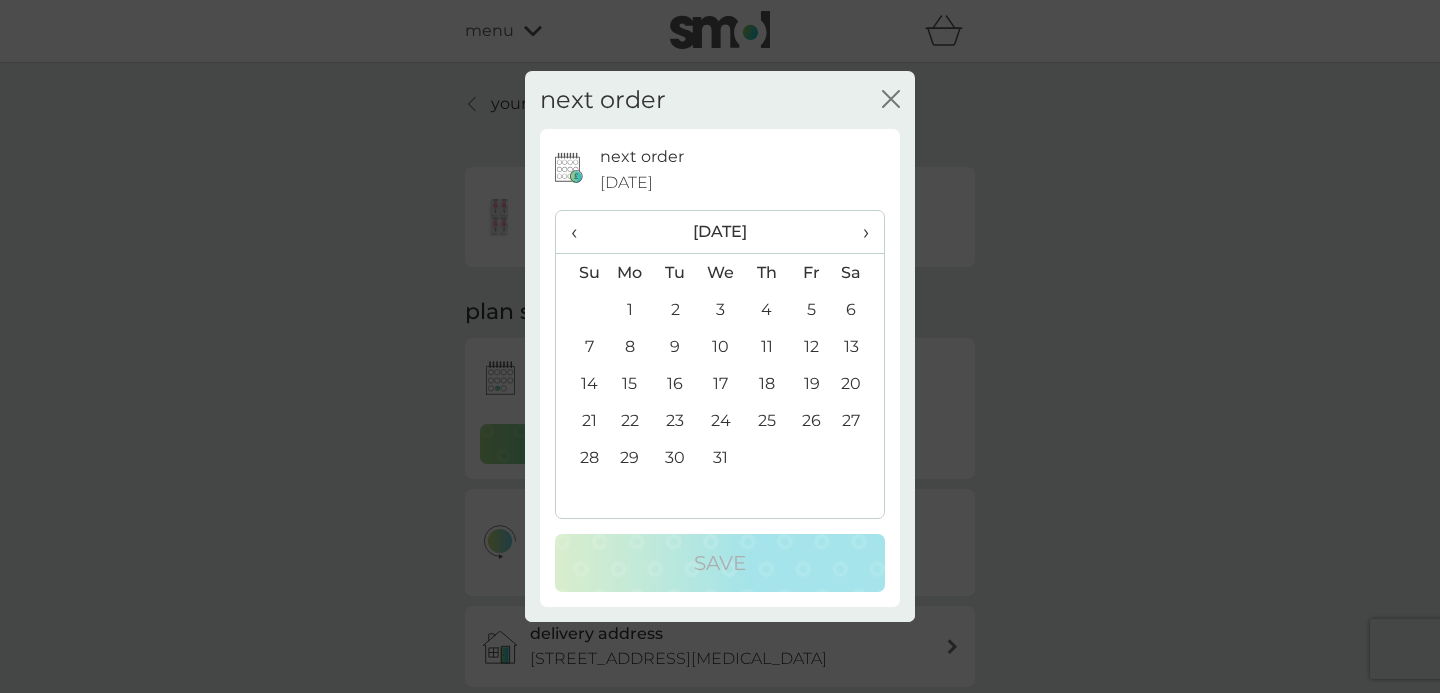 click on "›" at bounding box center [859, 232] 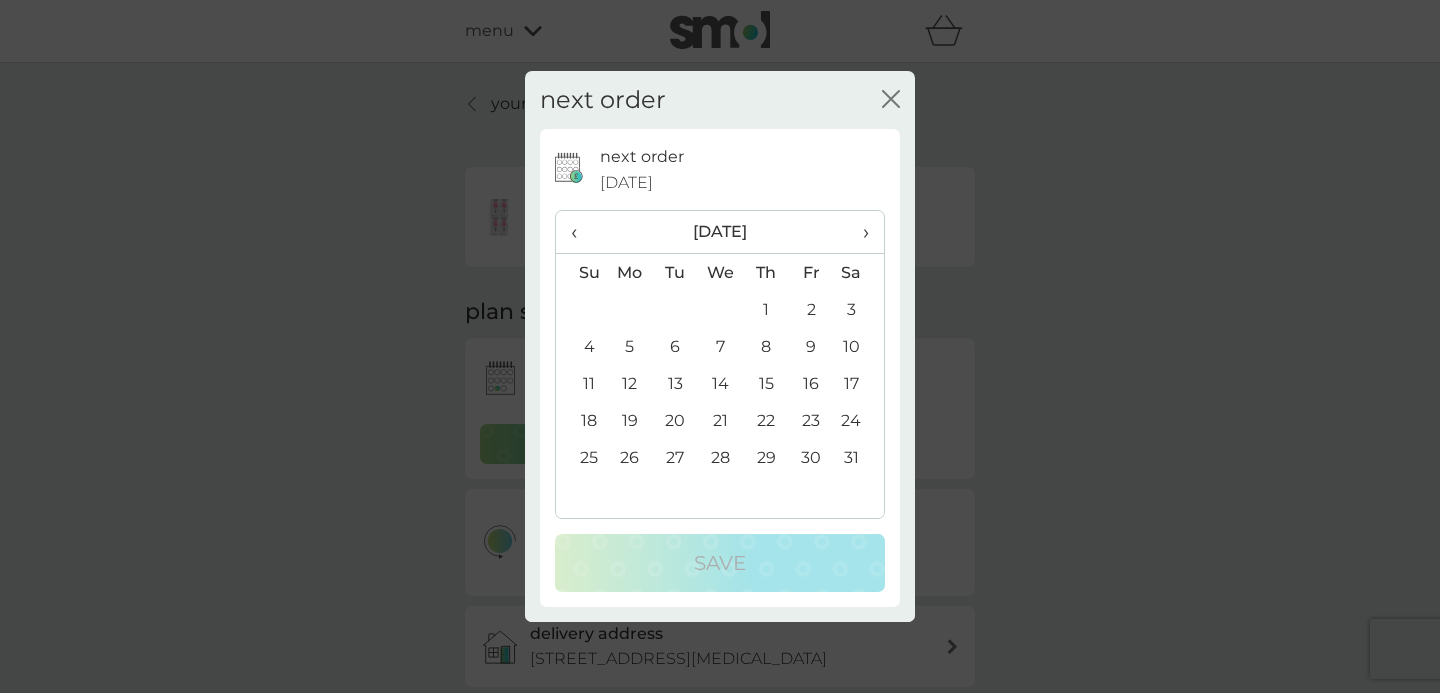 click on "5" at bounding box center [630, 346] 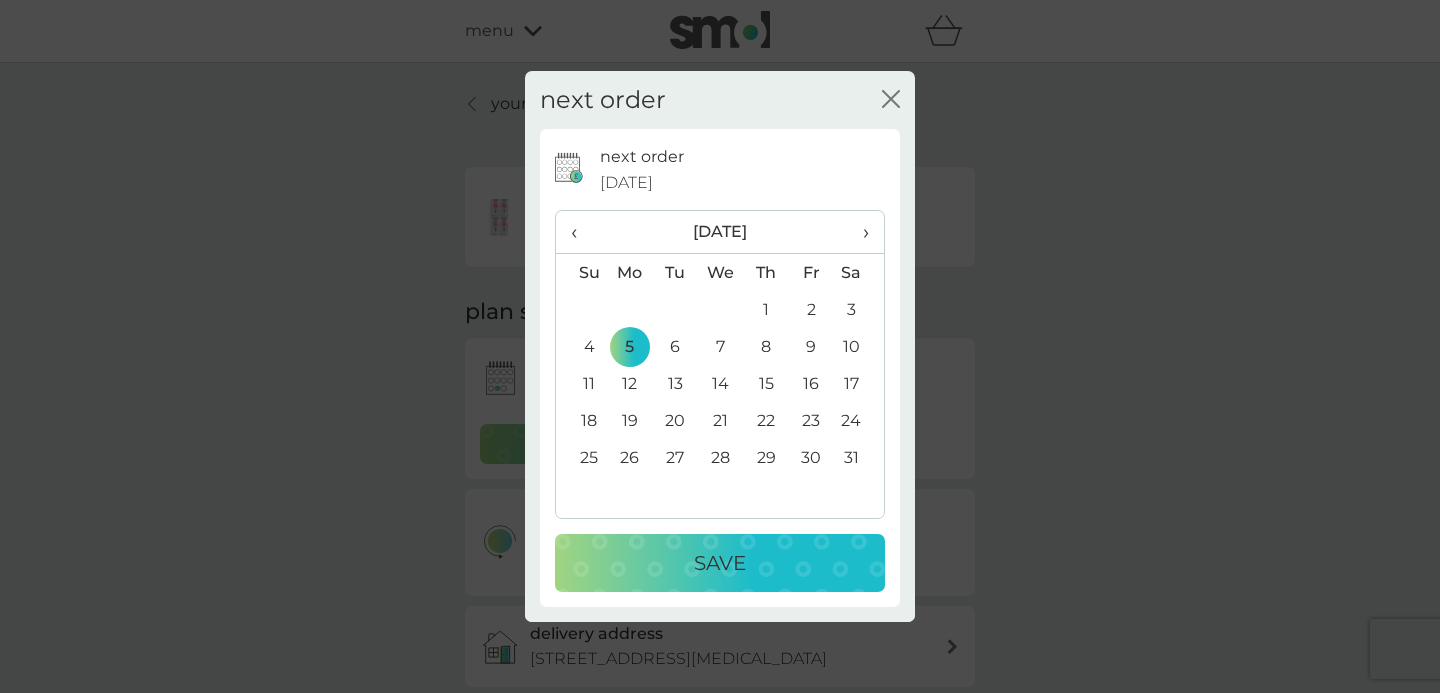click on "Save" at bounding box center [720, 563] 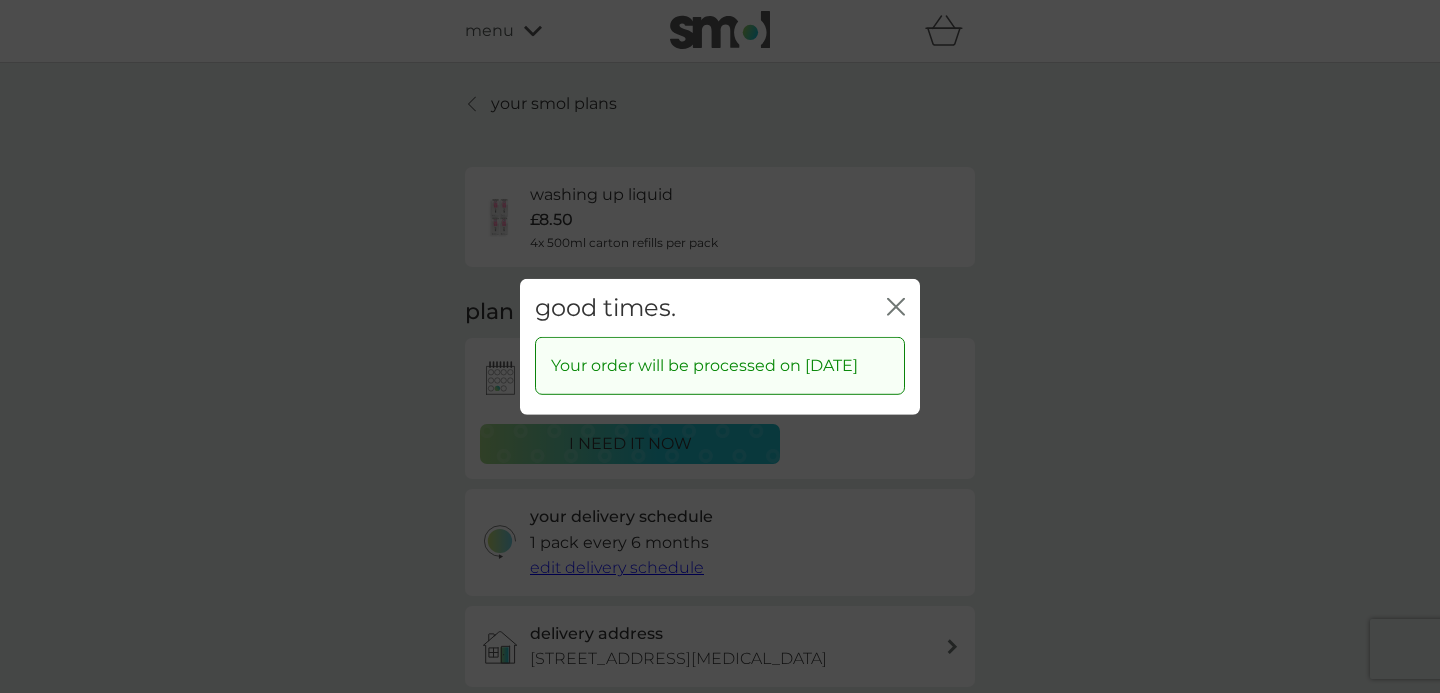click on "close" 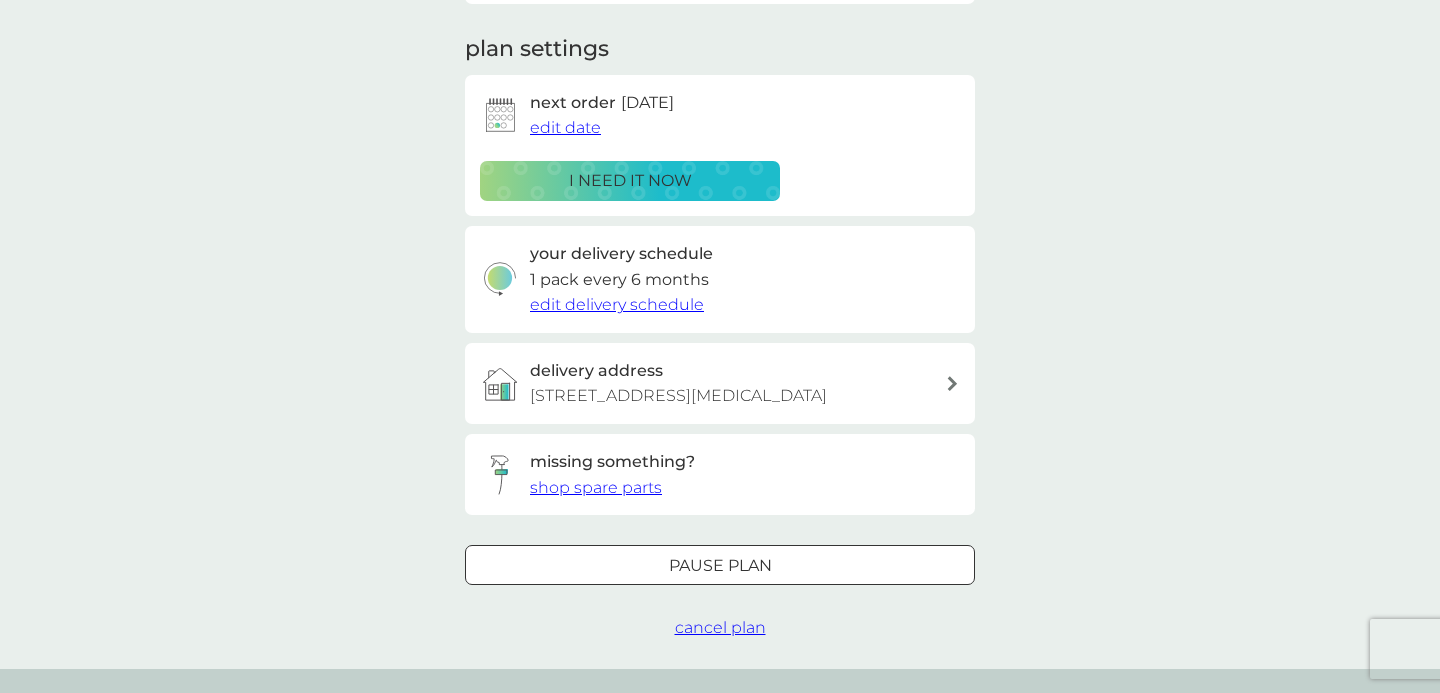 scroll, scrollTop: 0, scrollLeft: 0, axis: both 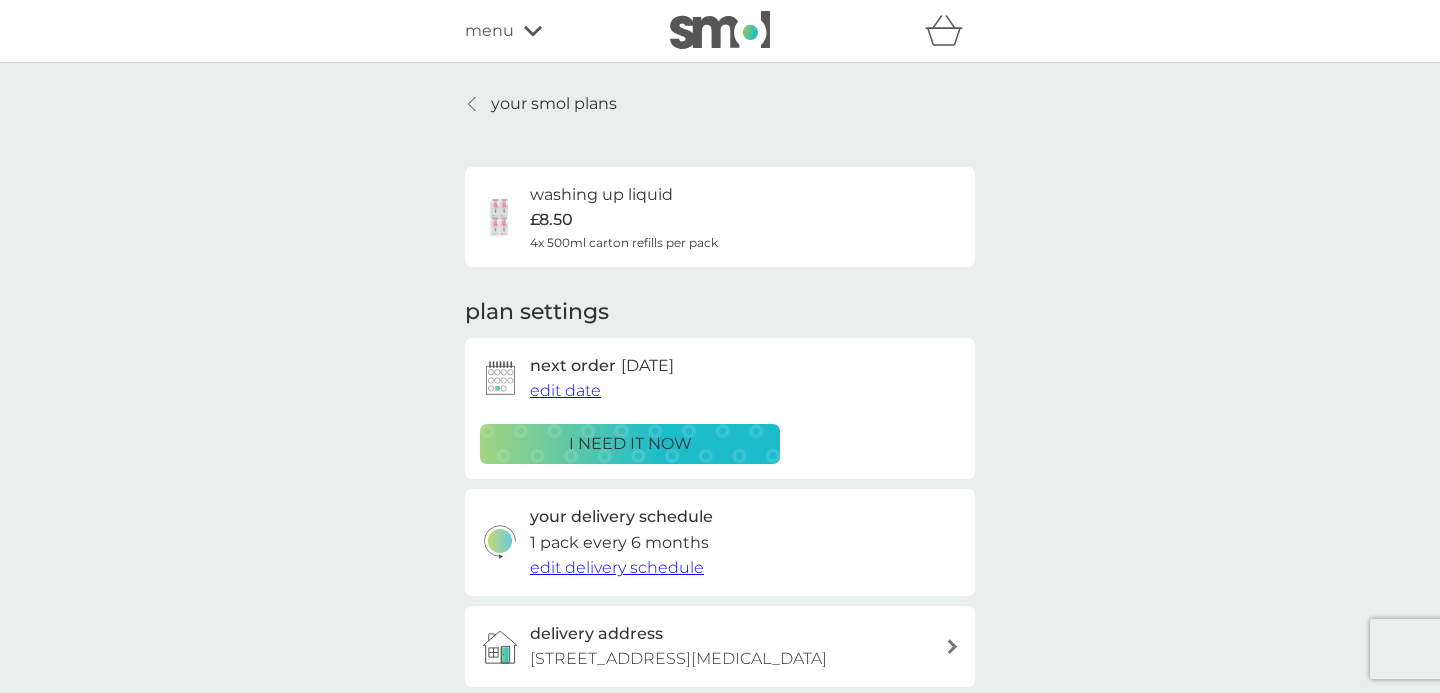 click on "your smol plans" at bounding box center [554, 104] 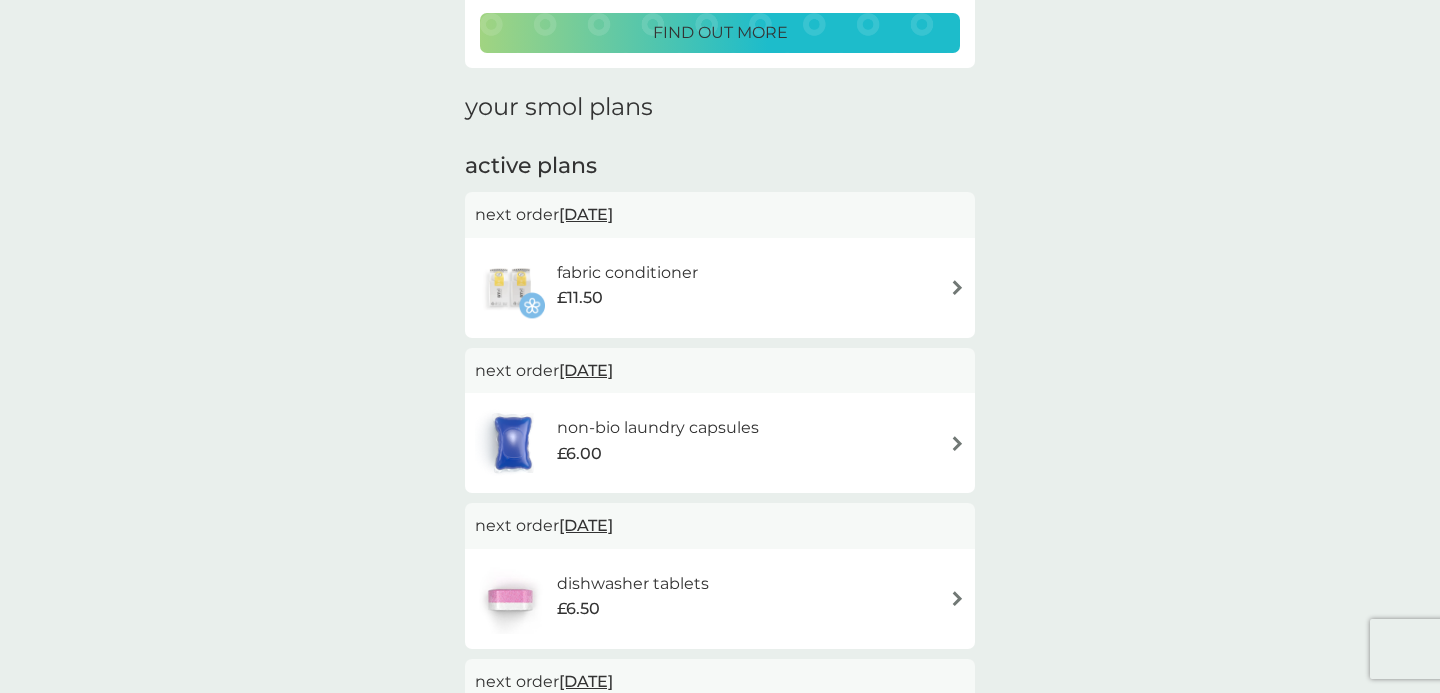scroll, scrollTop: 275, scrollLeft: 0, axis: vertical 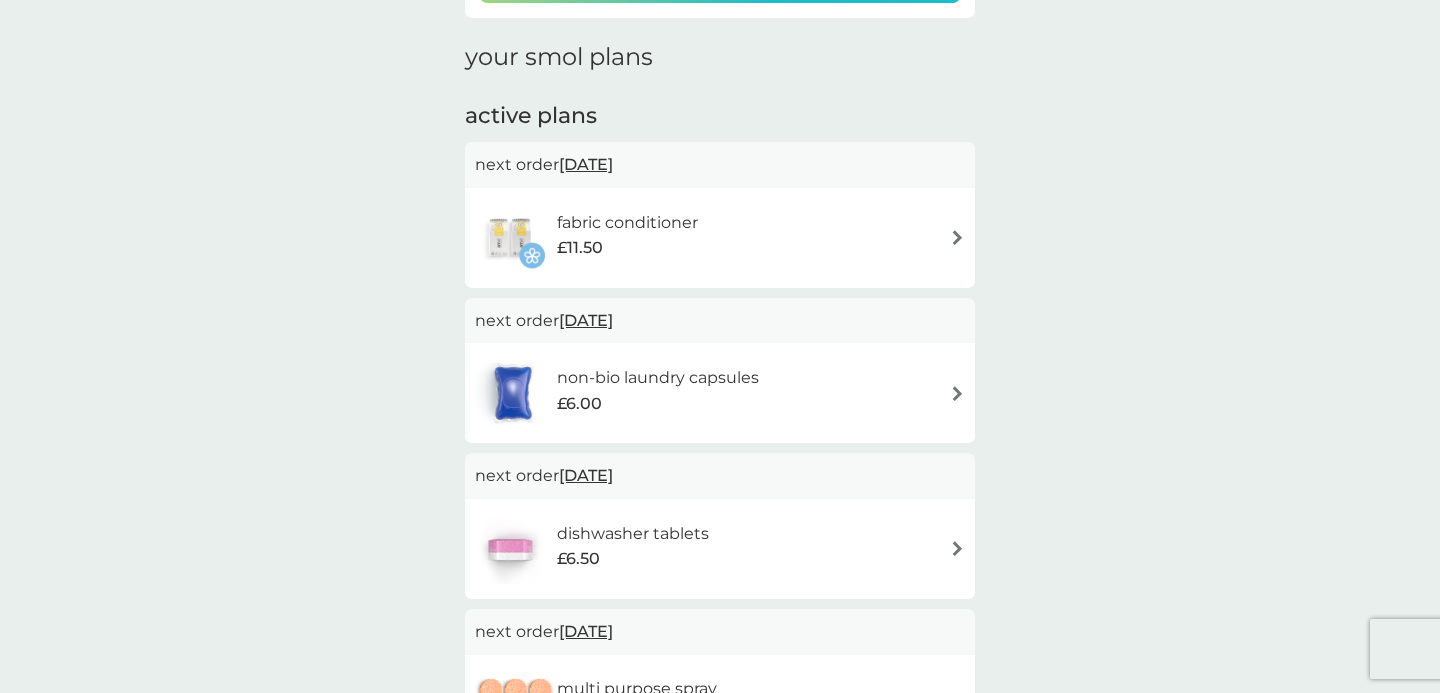click on "fabric conditioner" at bounding box center (627, 223) 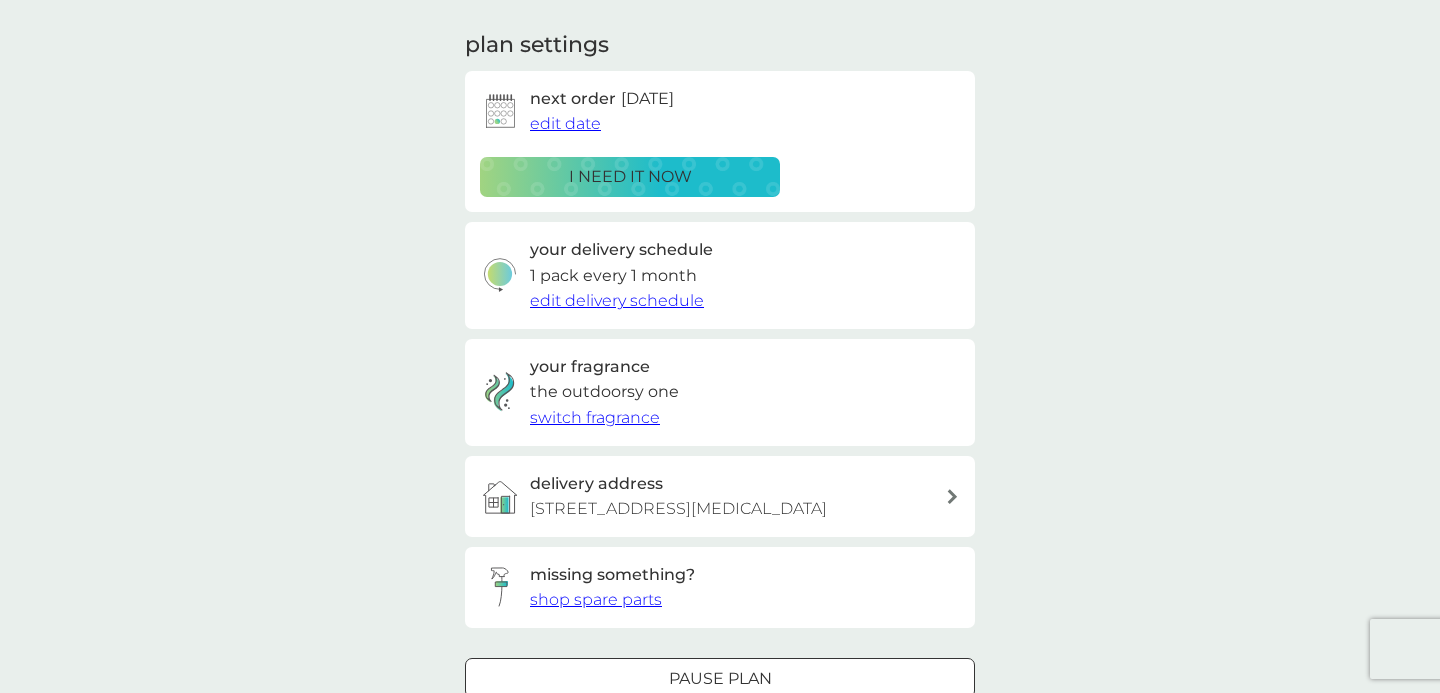 scroll, scrollTop: 276, scrollLeft: 0, axis: vertical 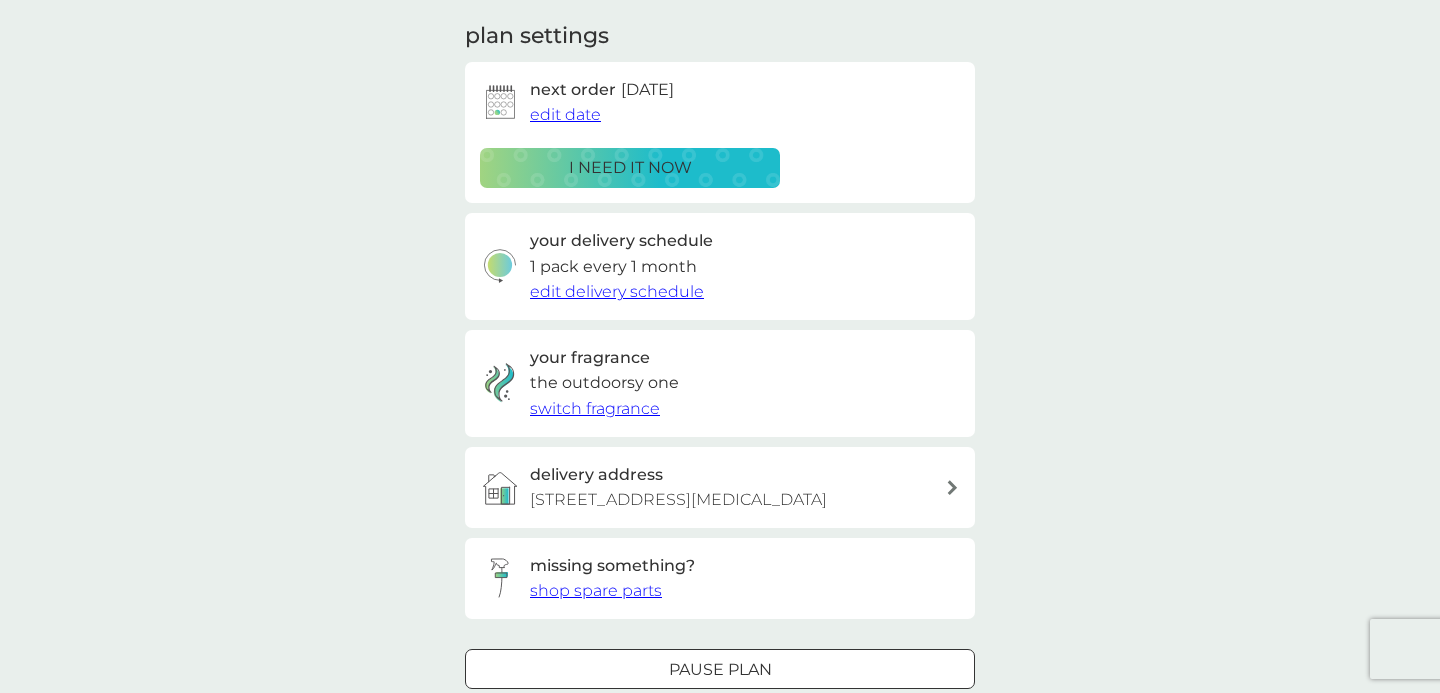 click on "switch fragrance" at bounding box center [595, 408] 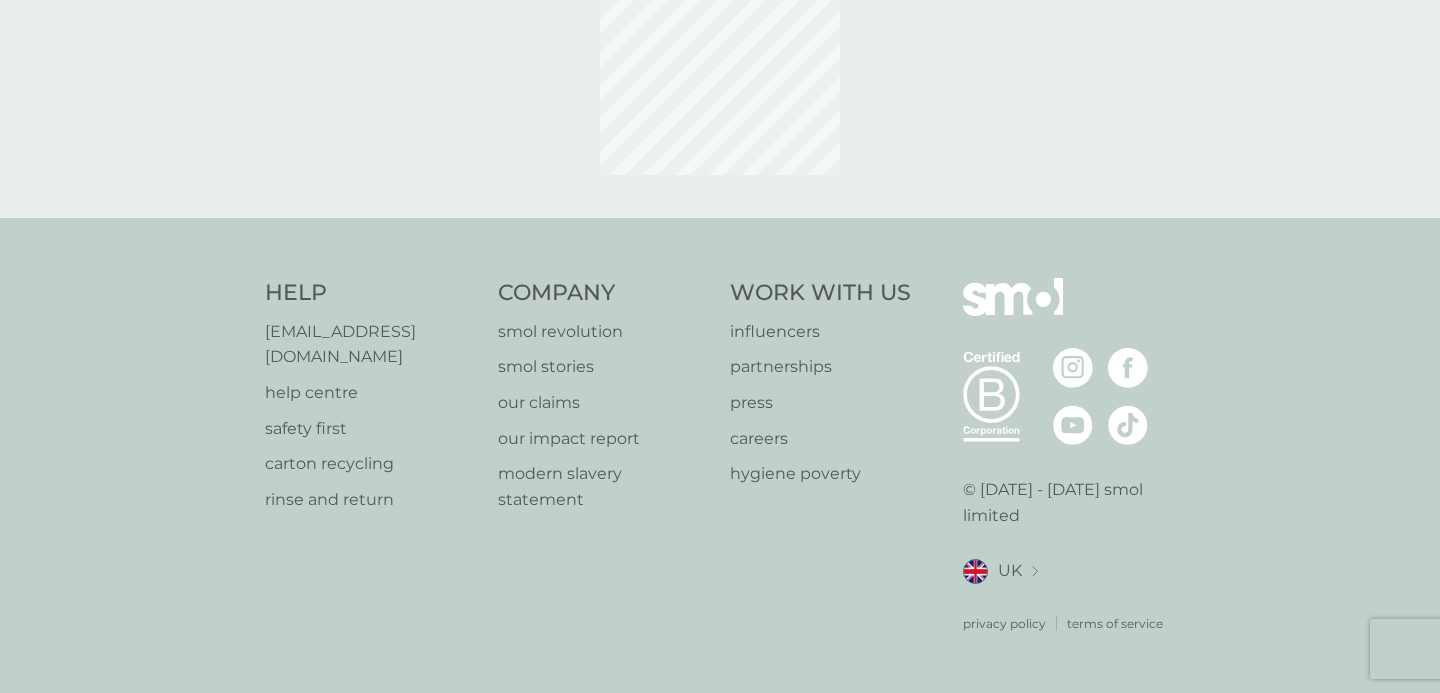 scroll, scrollTop: 0, scrollLeft: 0, axis: both 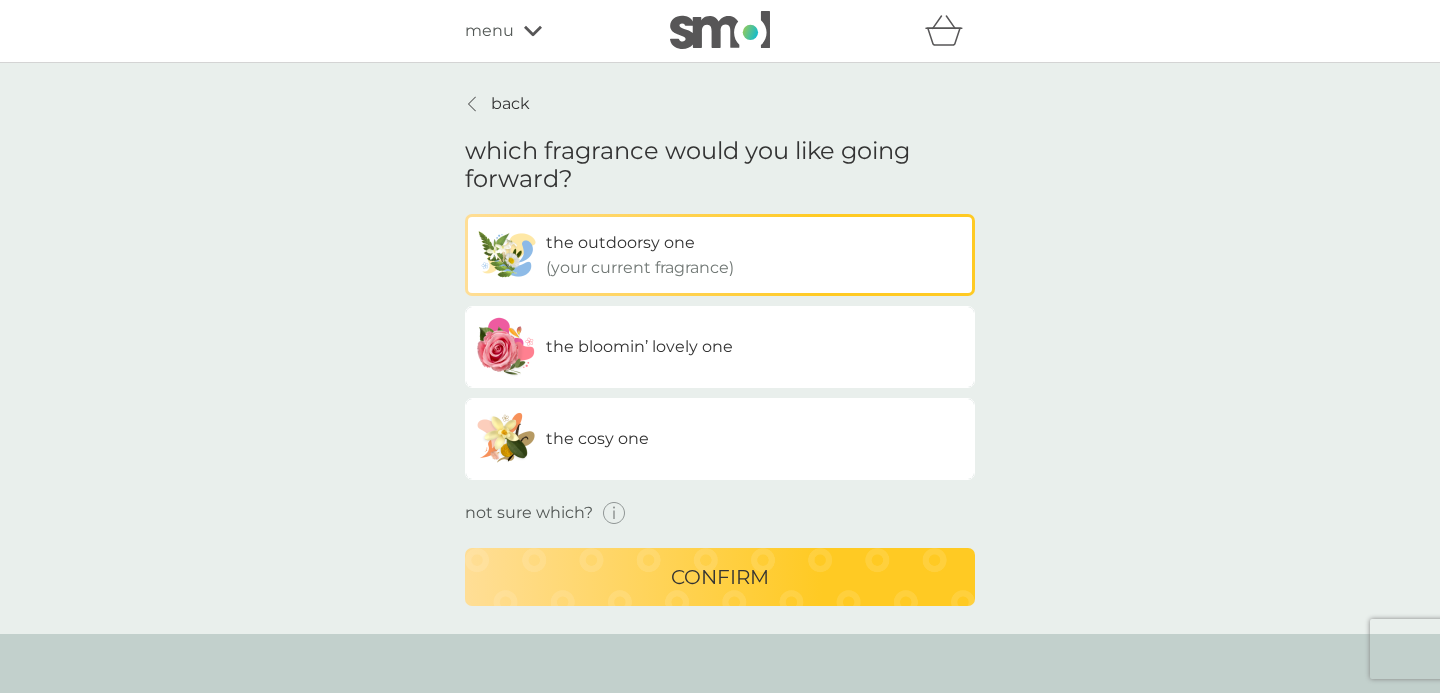 click on "the cosy one" at bounding box center (597, 439) 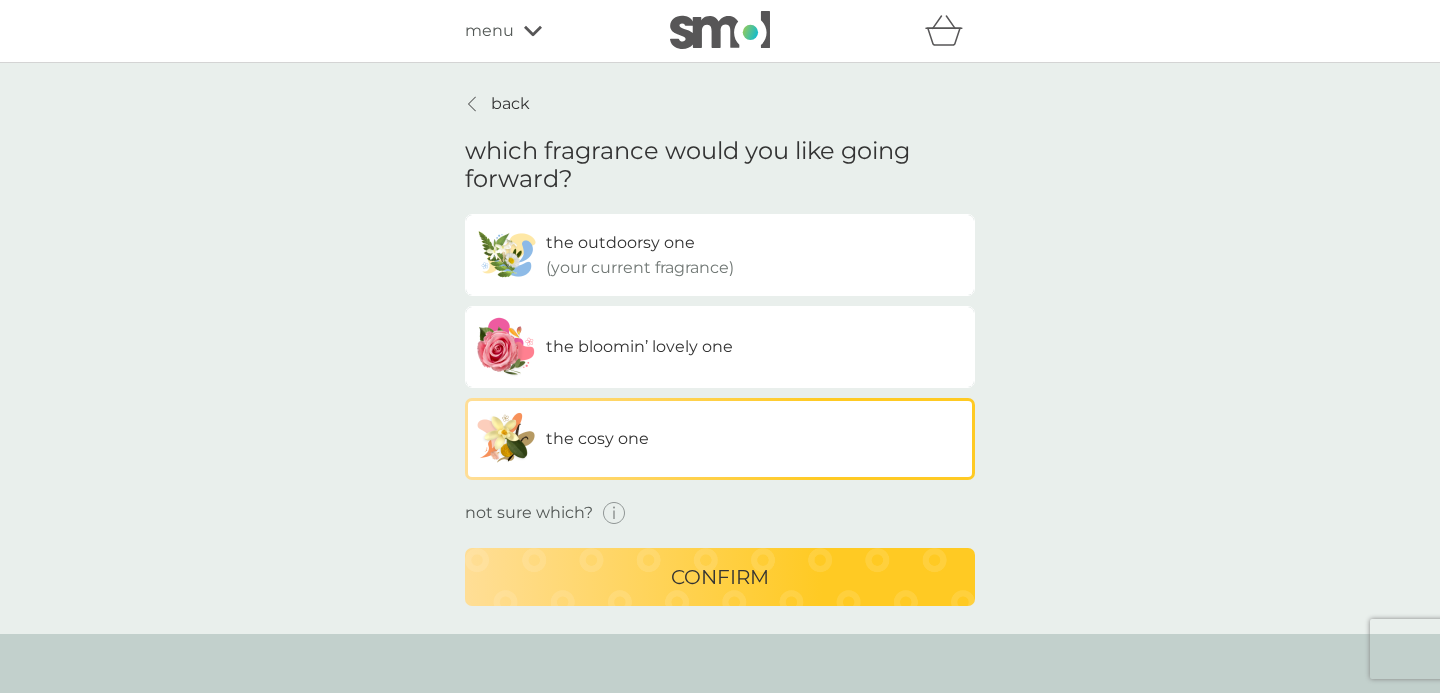 click on "confirm" at bounding box center [720, 577] 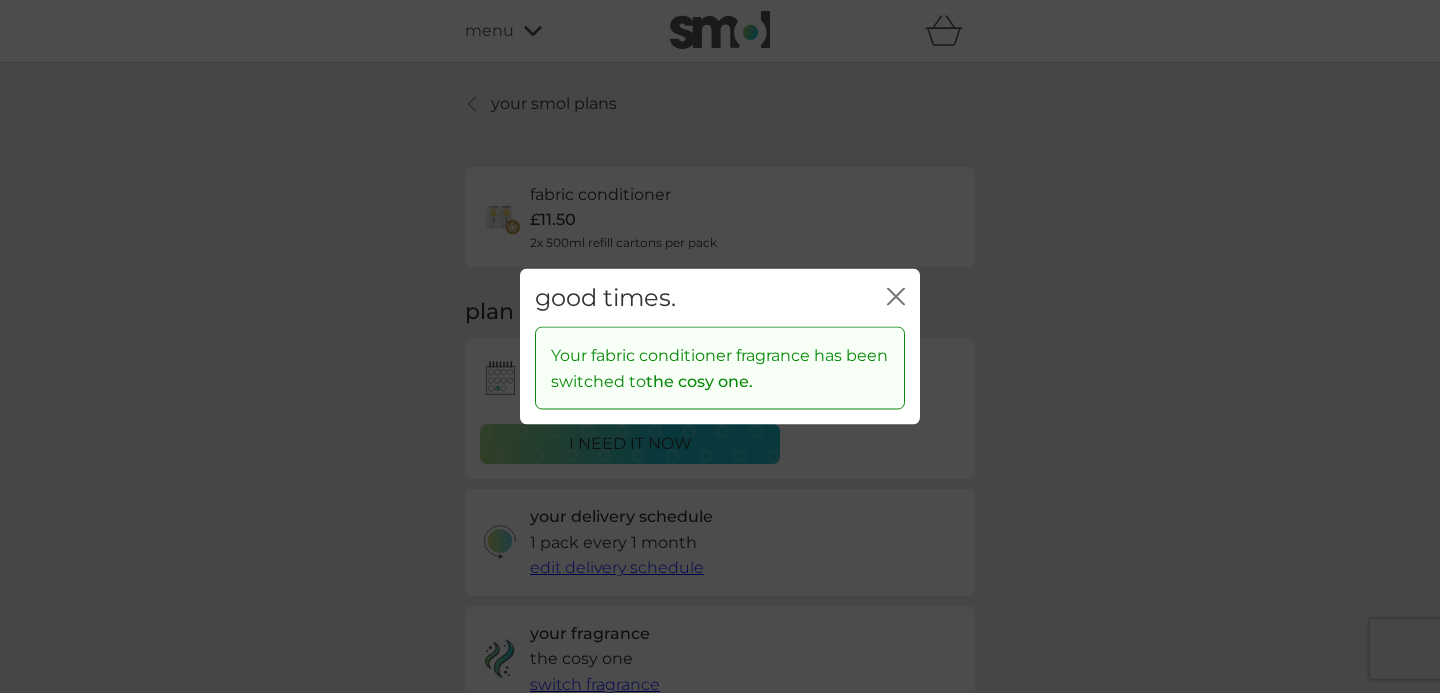 click 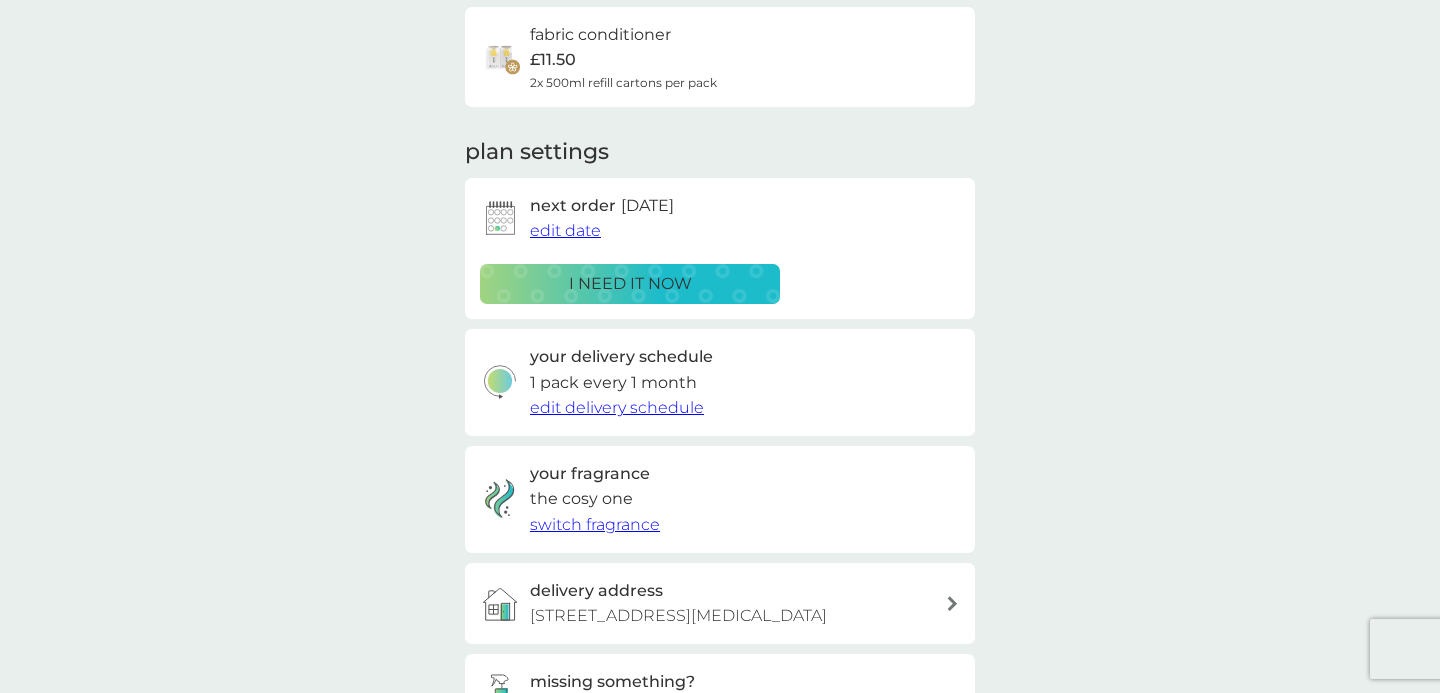 scroll, scrollTop: 165, scrollLeft: 0, axis: vertical 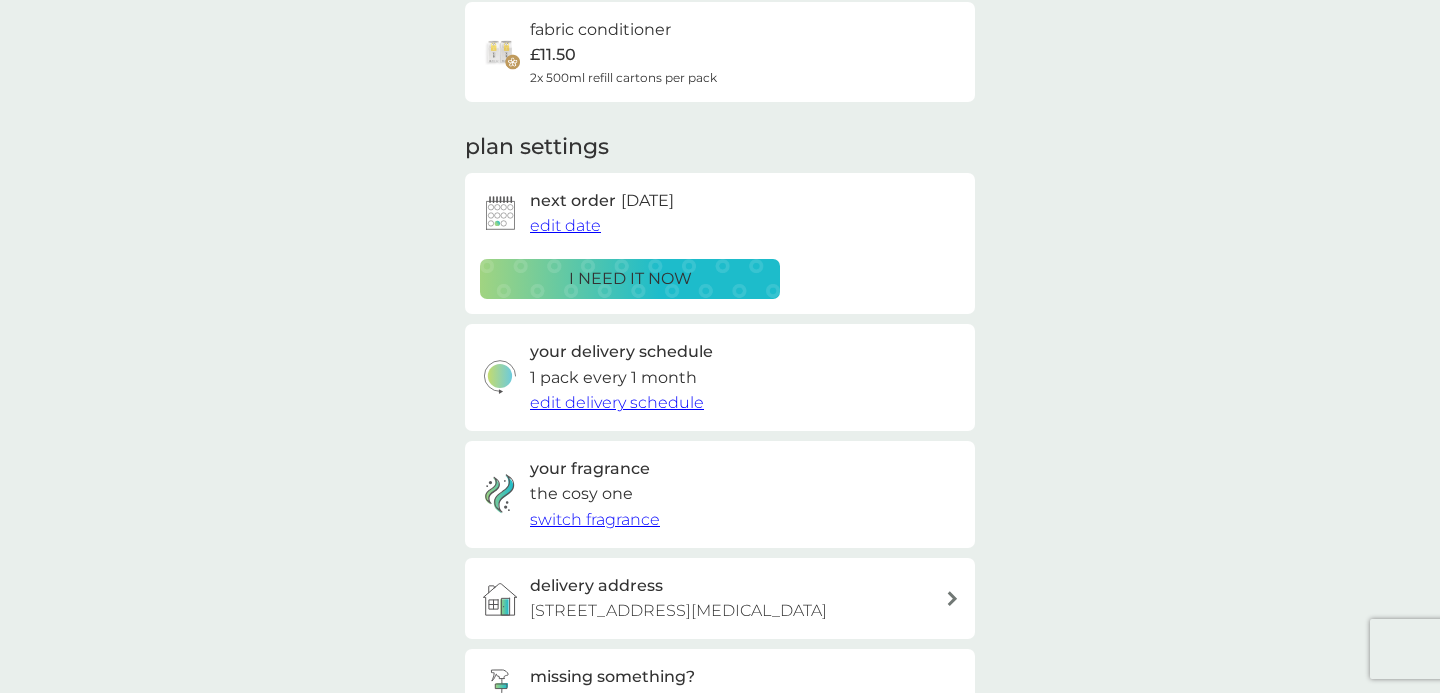 click on "edit delivery schedule" at bounding box center (617, 402) 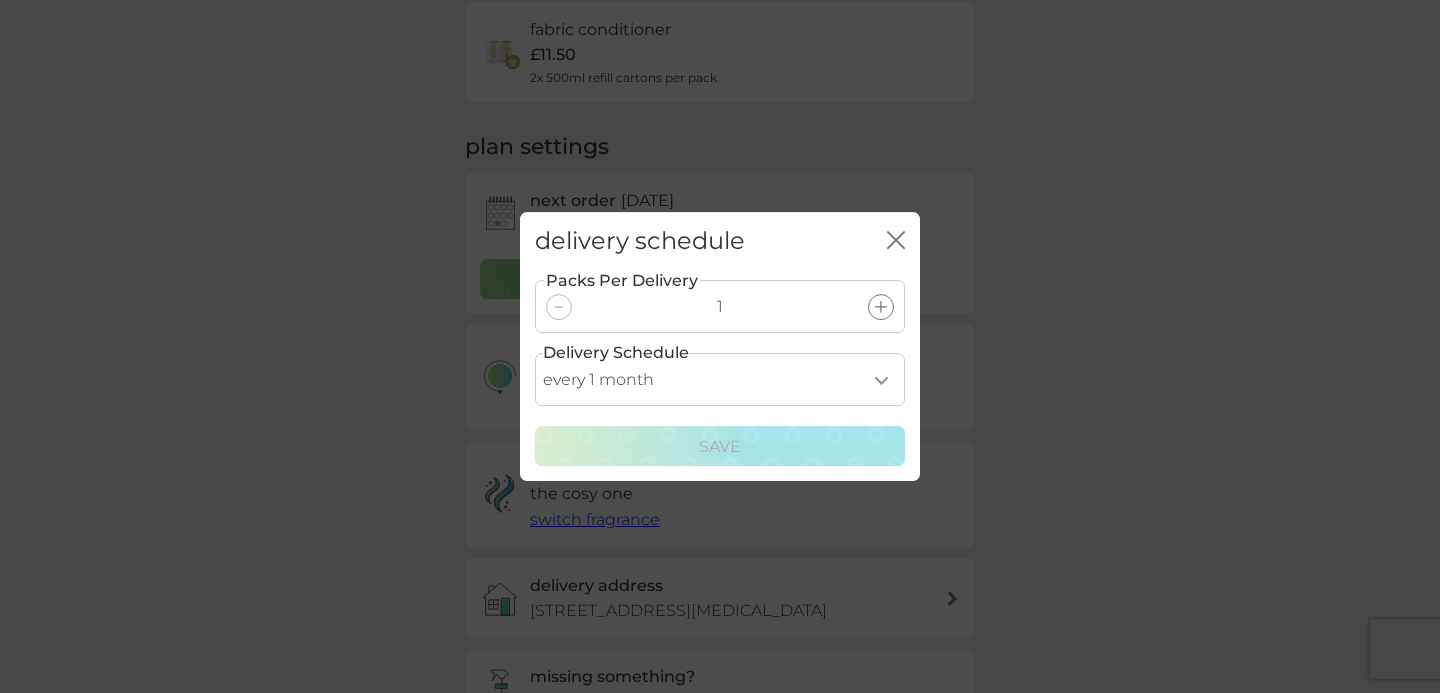 click 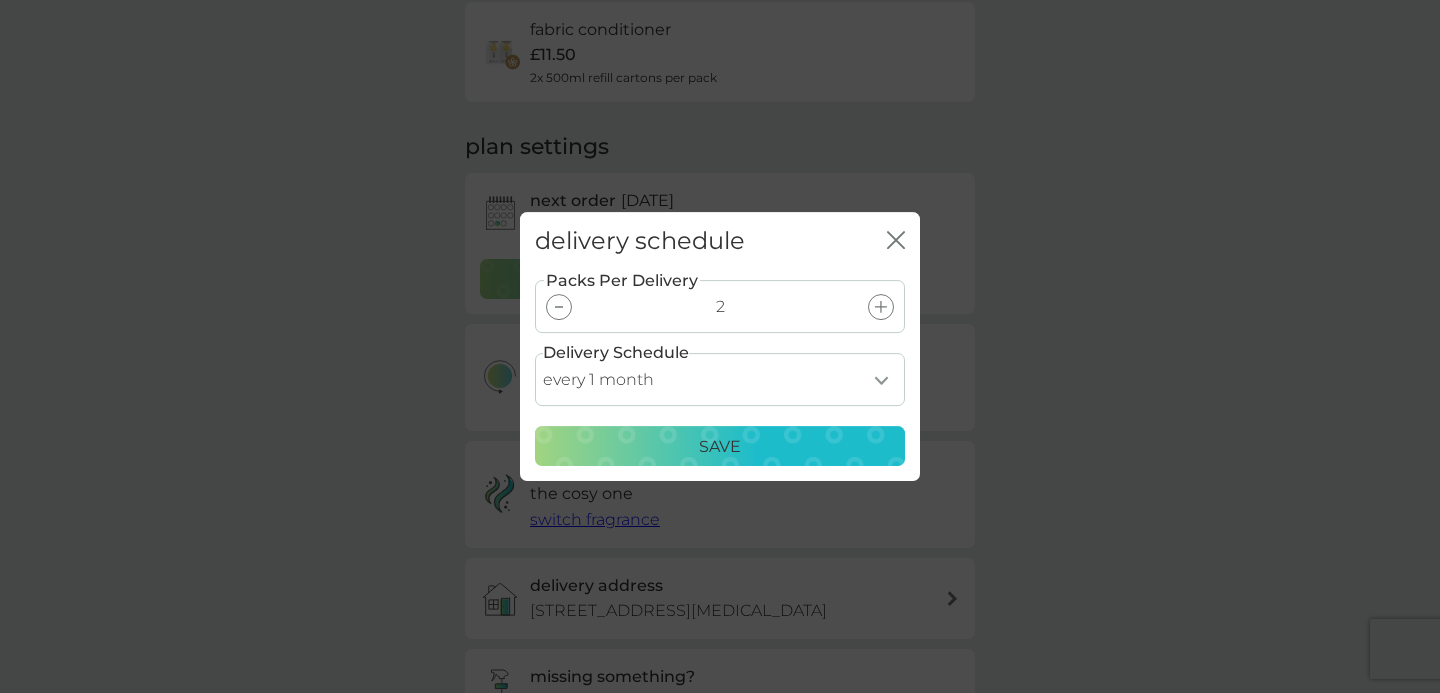click on "Save" at bounding box center [720, 447] 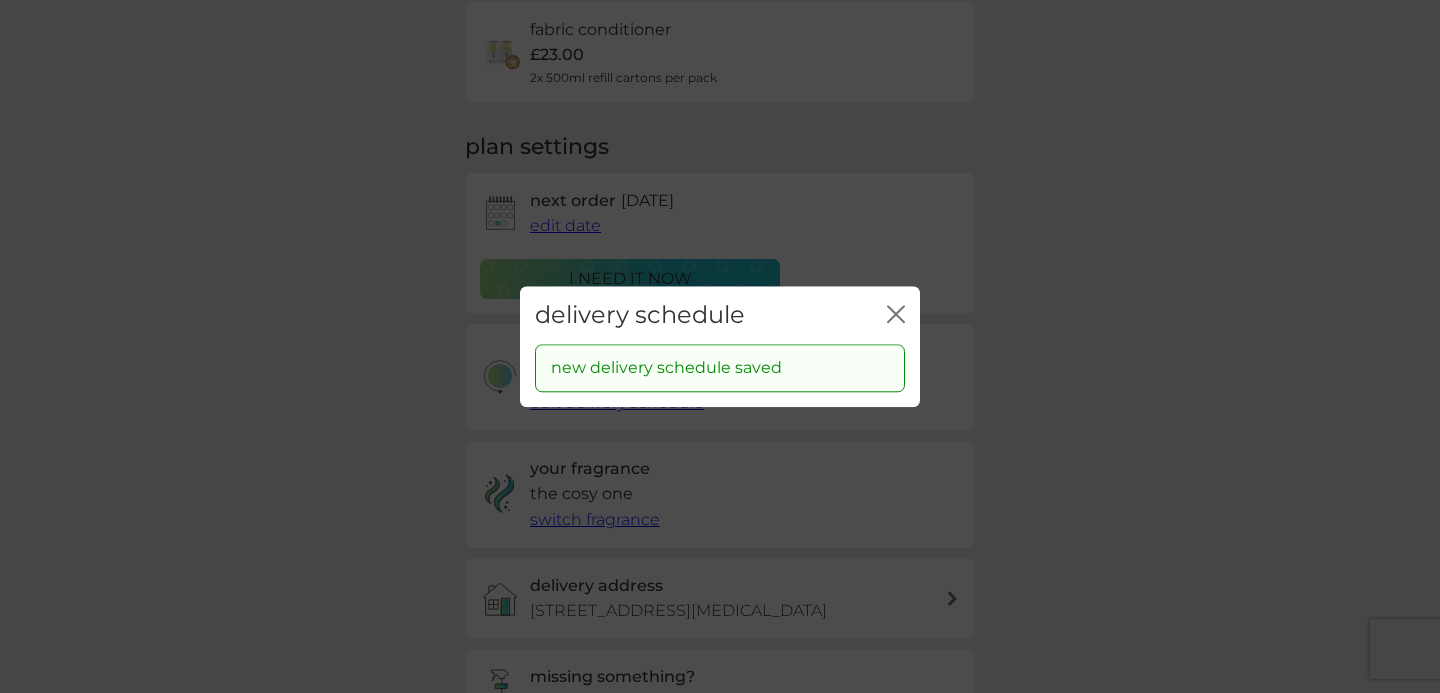 click on "close" 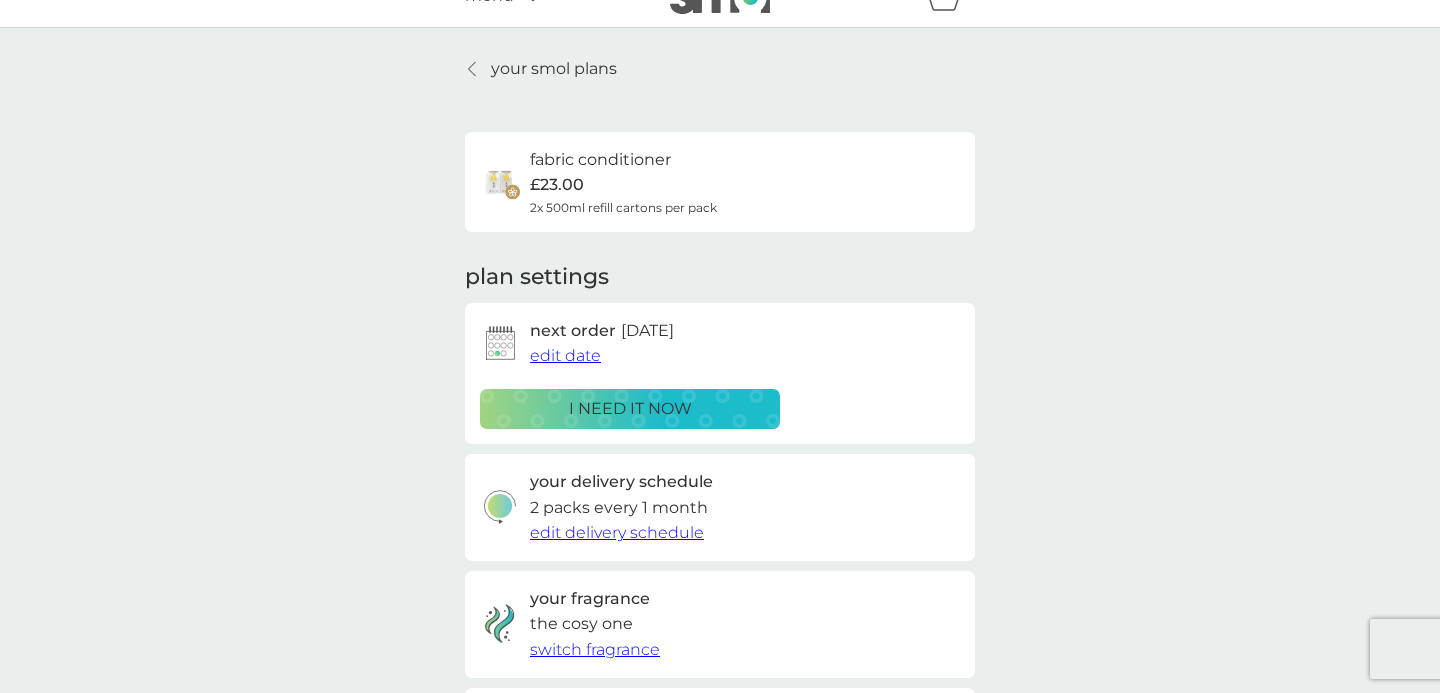 scroll, scrollTop: 0, scrollLeft: 0, axis: both 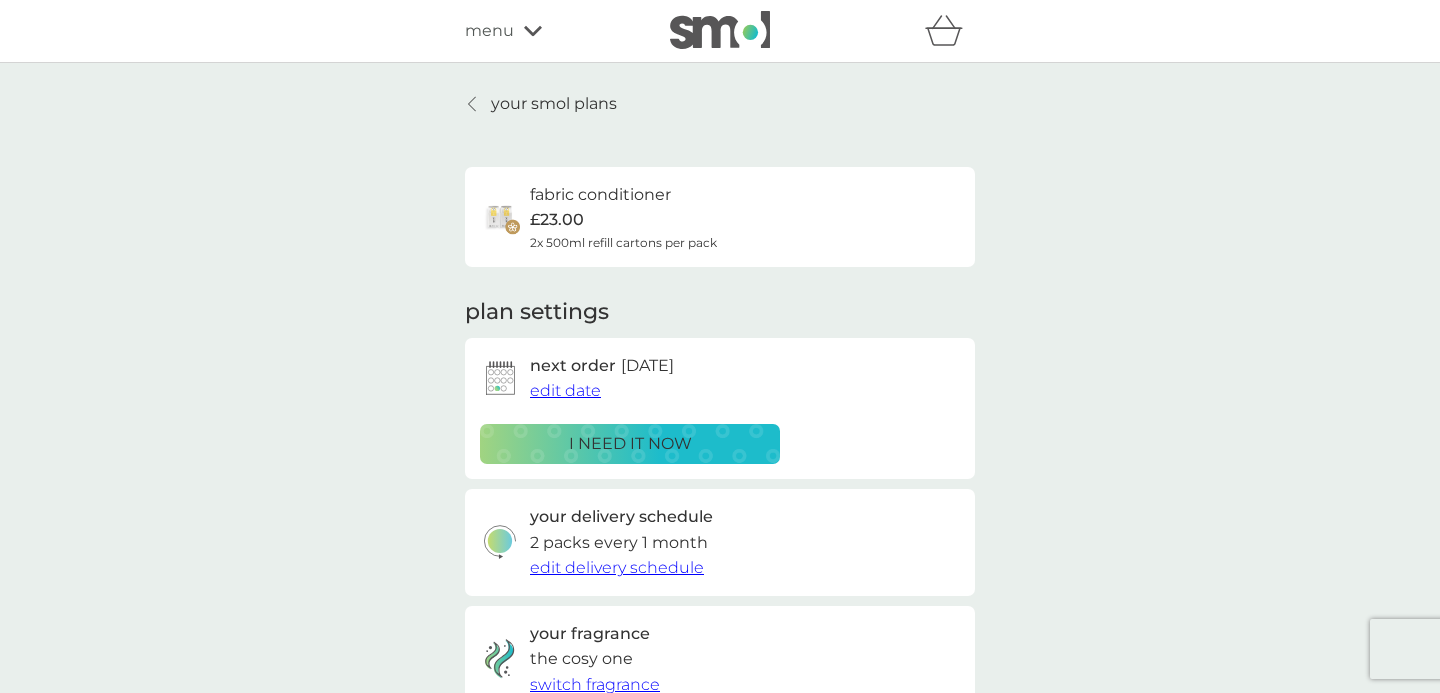click on "menu" at bounding box center [550, 31] 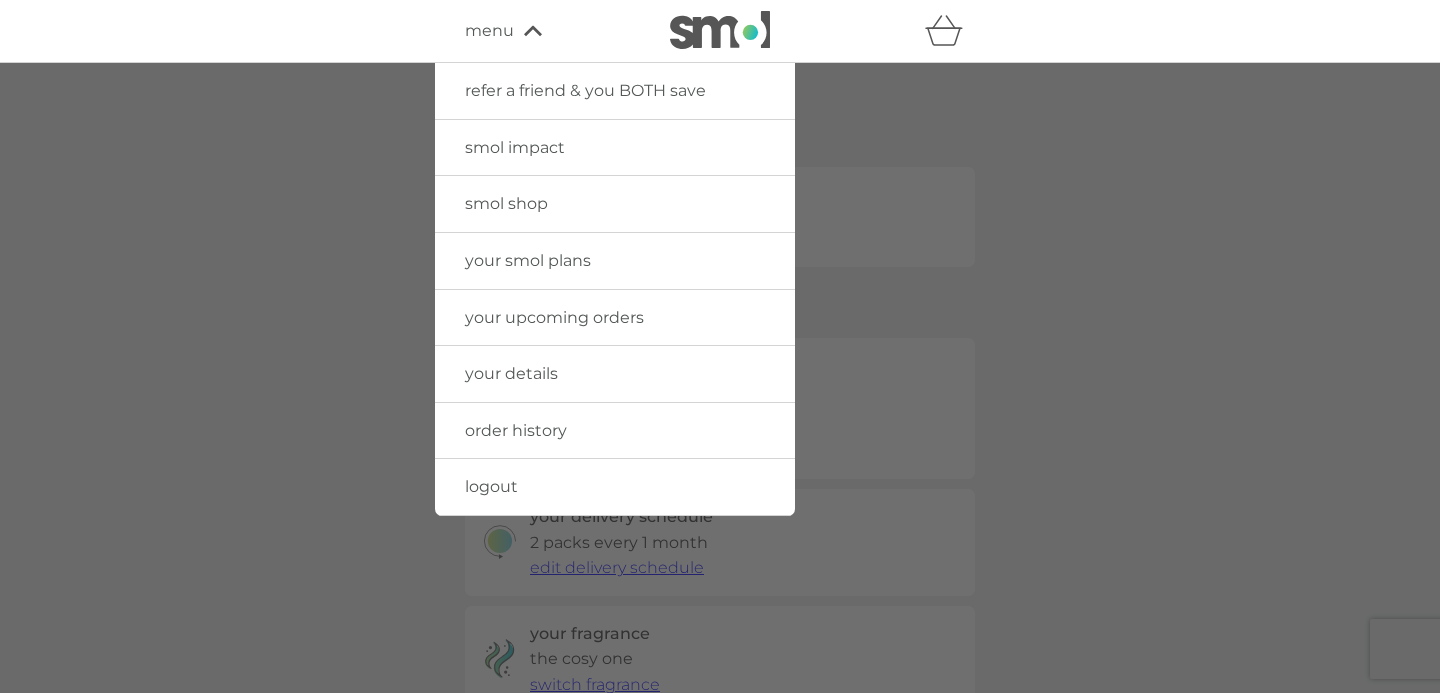 click on "smol shop" at bounding box center [506, 203] 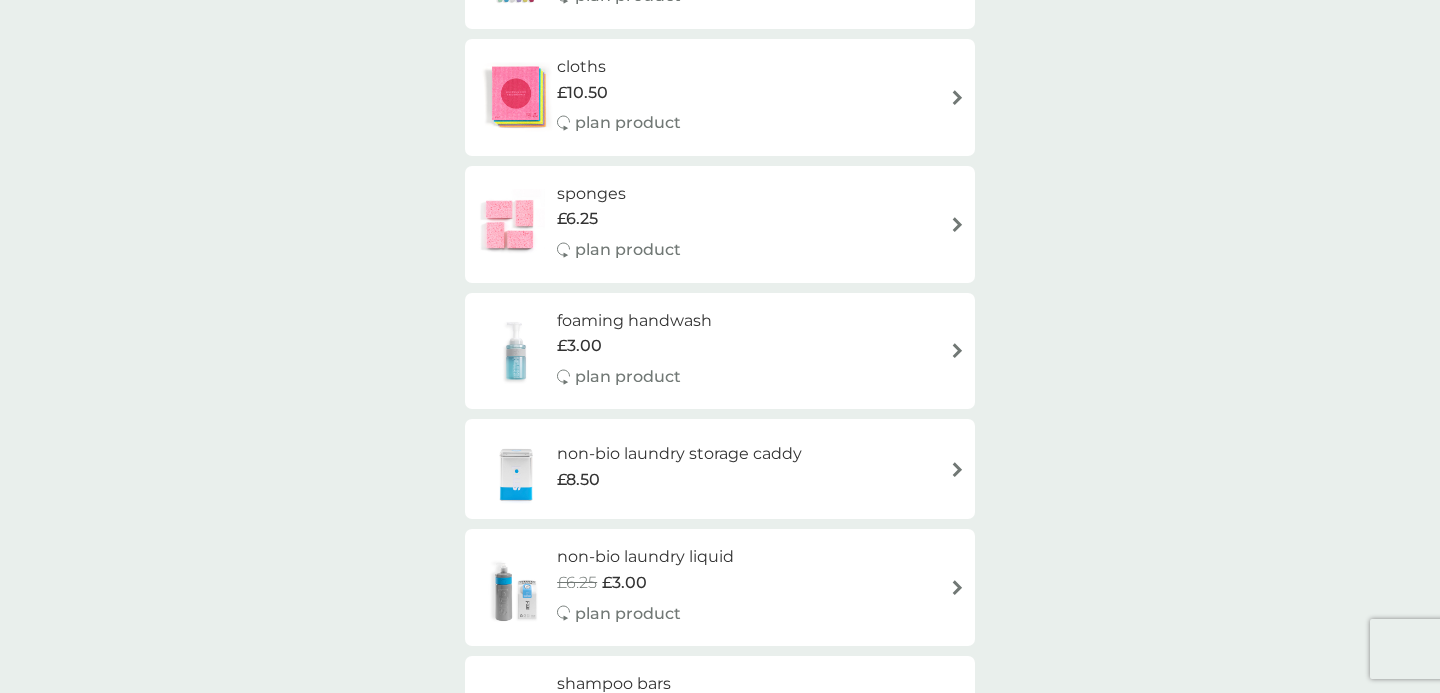 scroll, scrollTop: 1546, scrollLeft: 0, axis: vertical 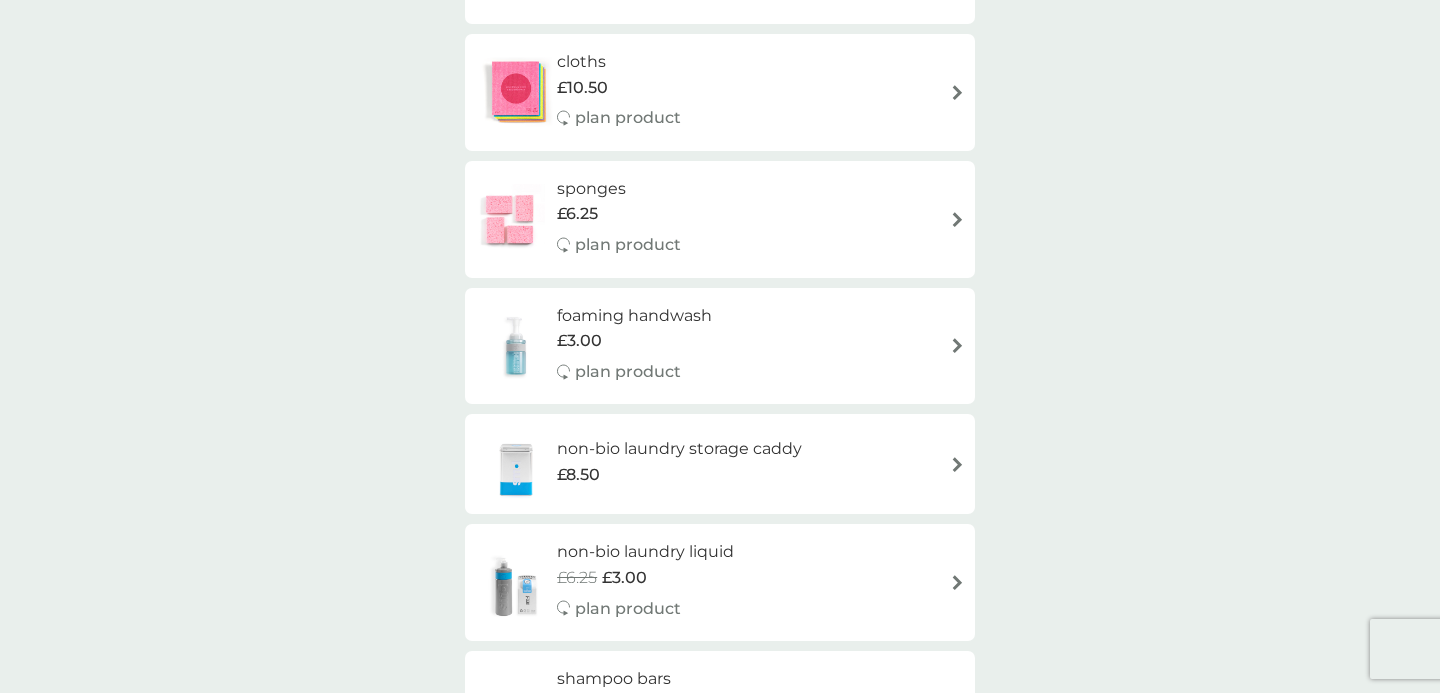 click at bounding box center [510, 219] 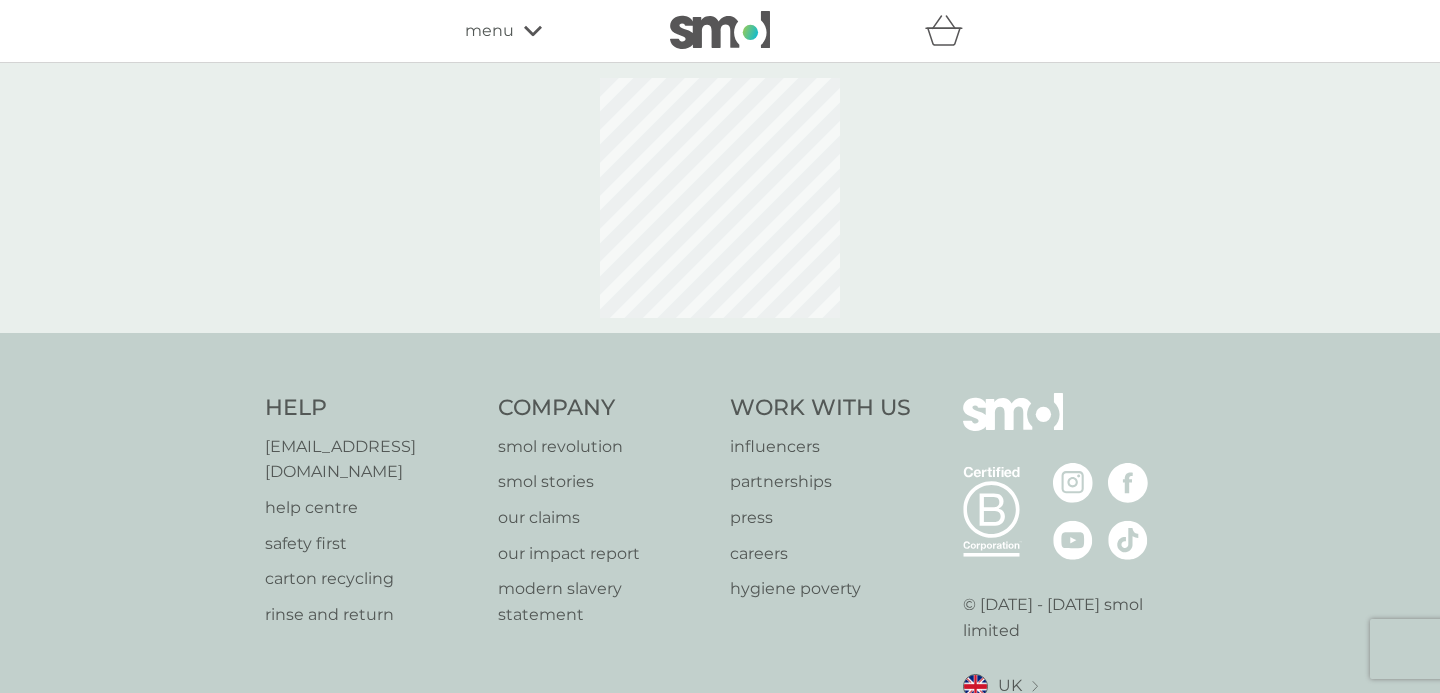 select on "63" 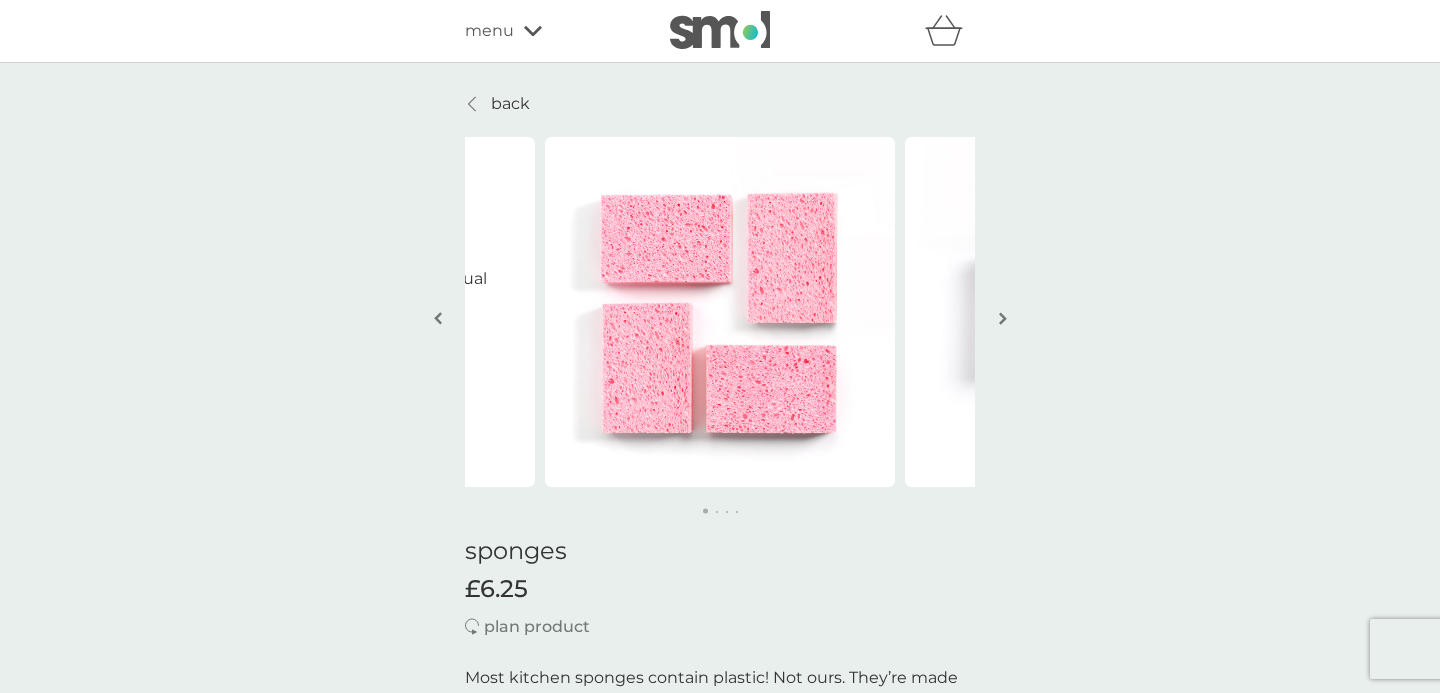 click at bounding box center [1003, 318] 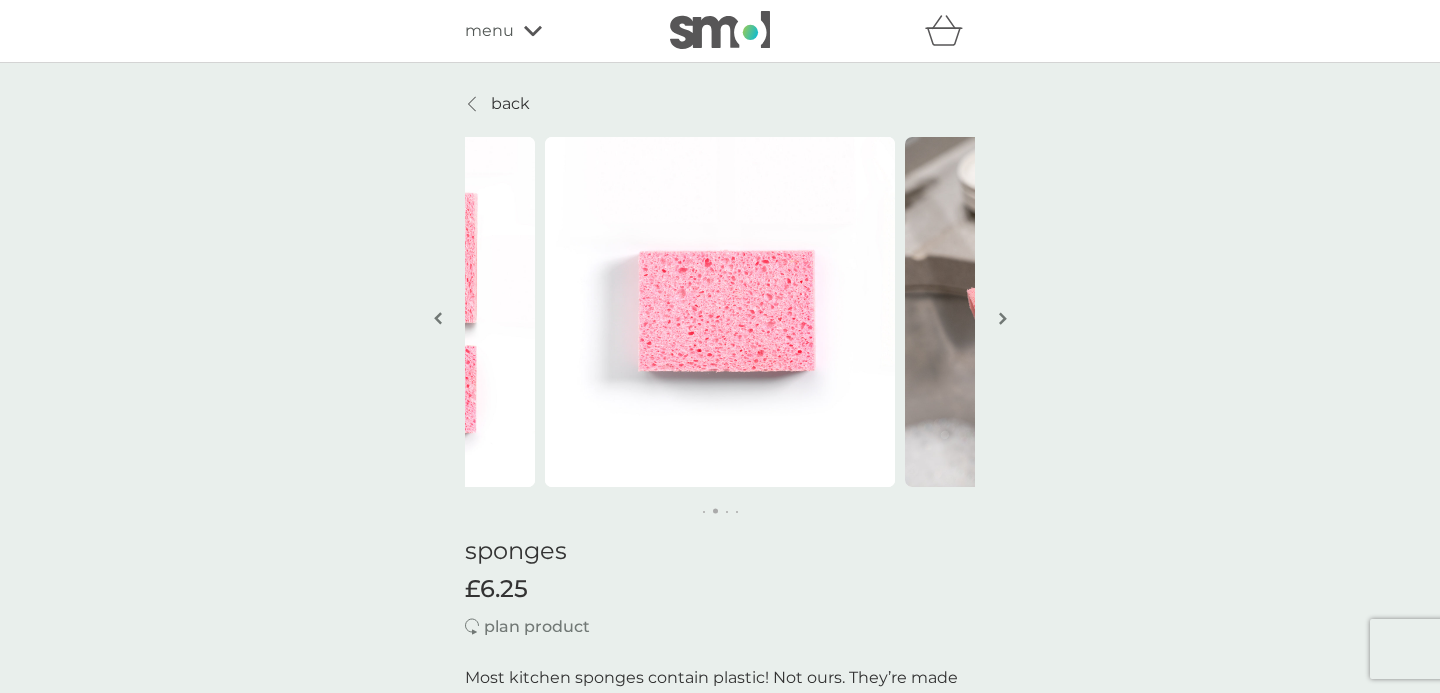 click at bounding box center [1003, 318] 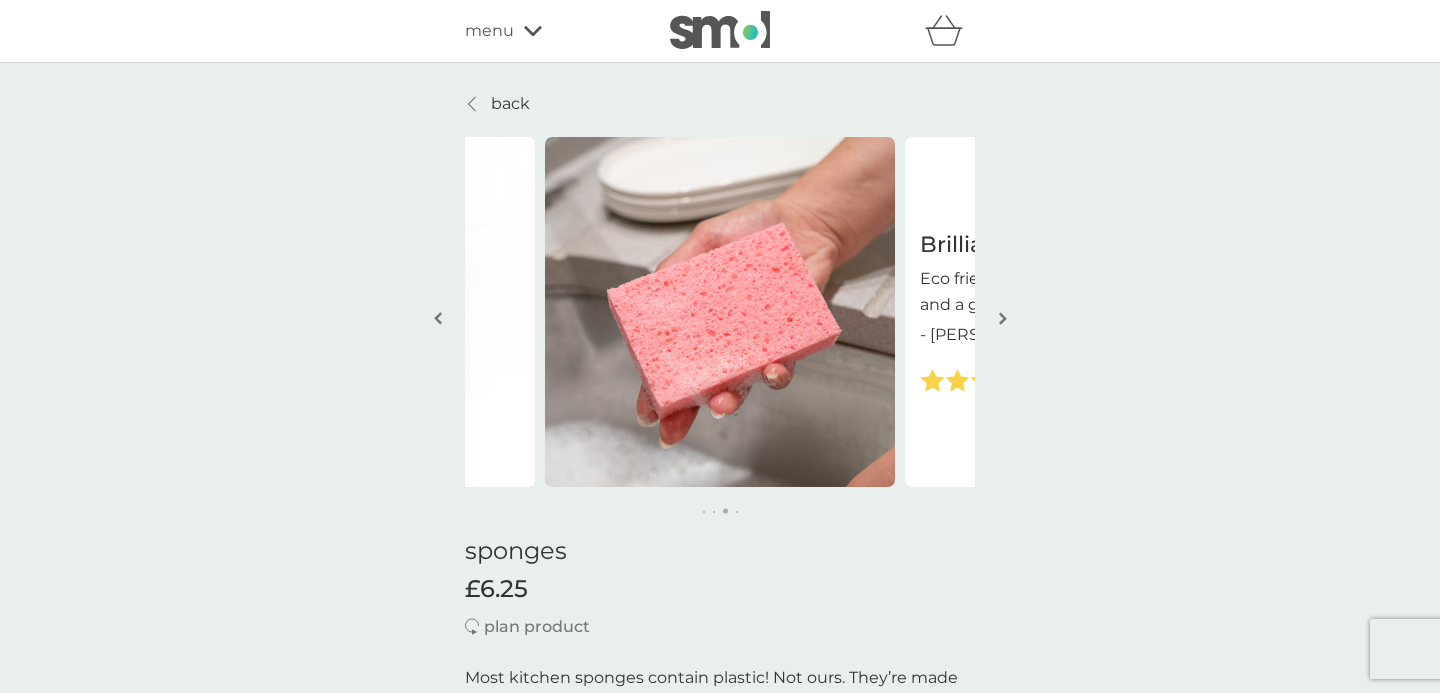 click at bounding box center (1003, 318) 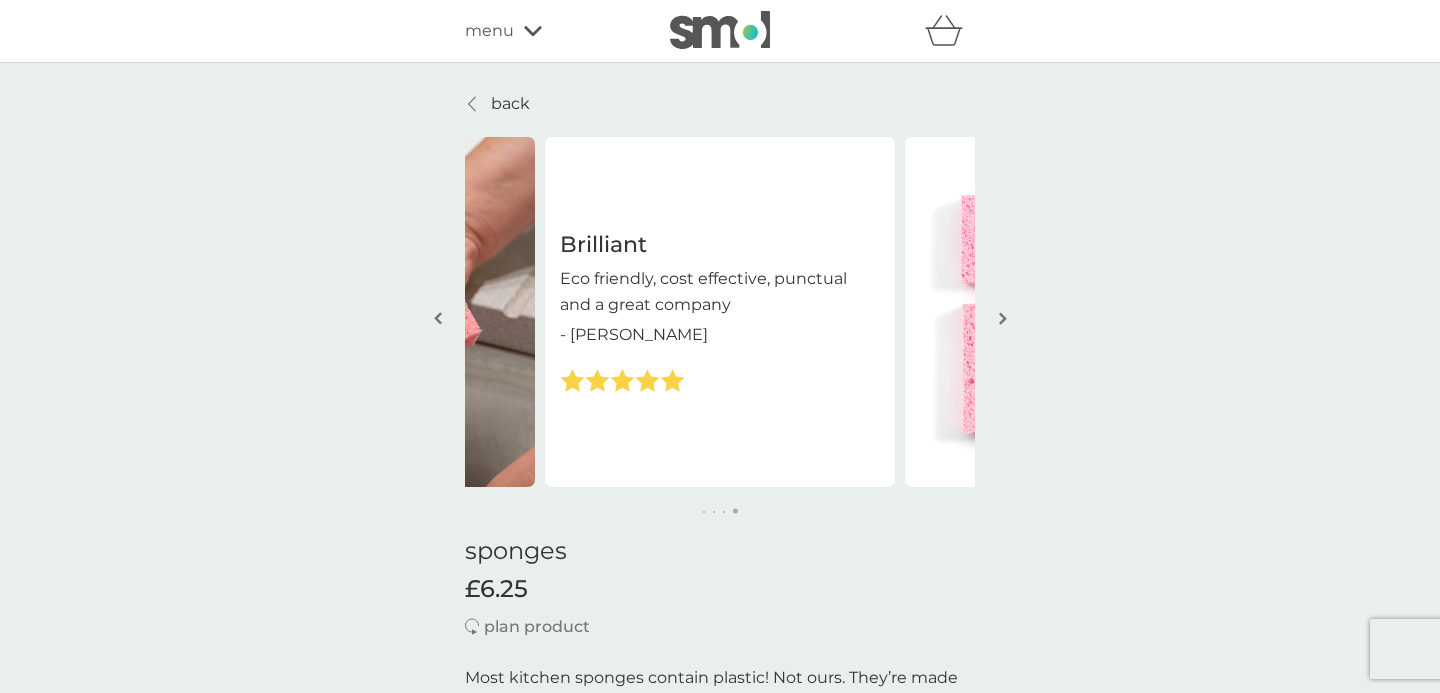 click at bounding box center [1003, 318] 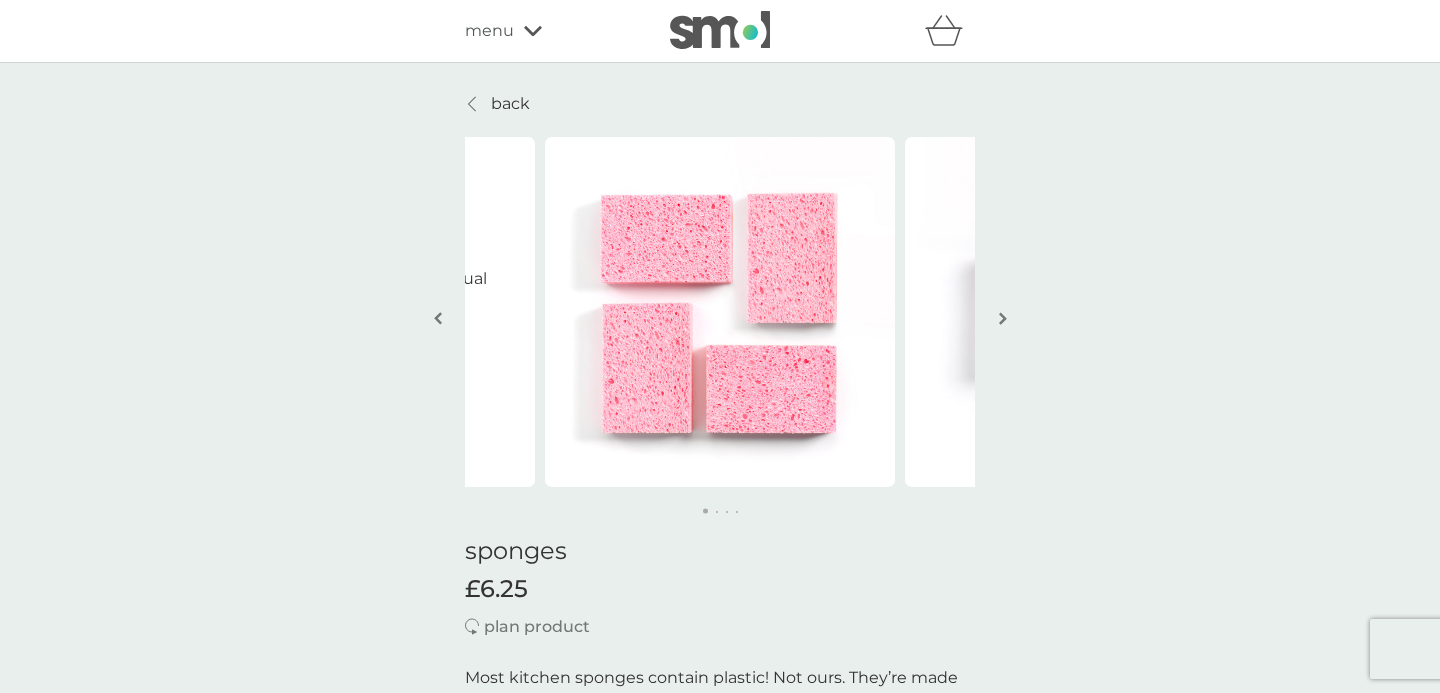 click 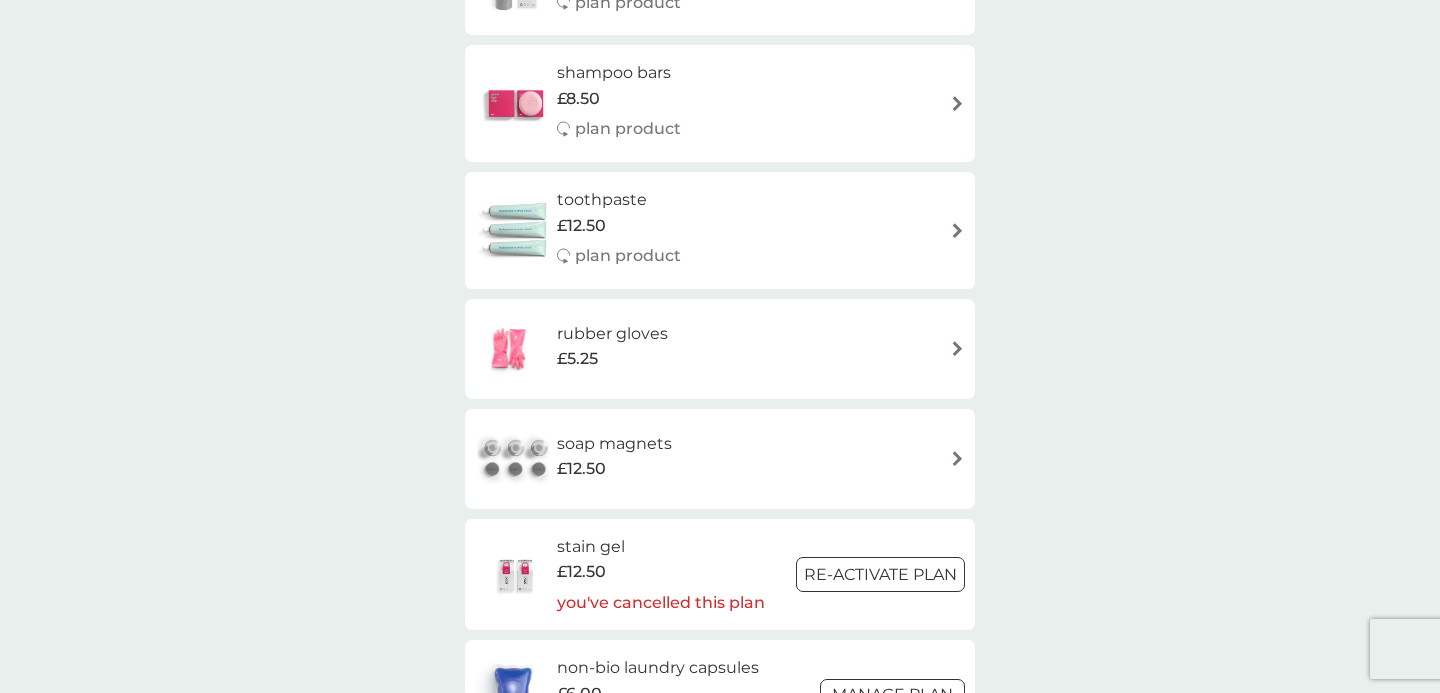 scroll, scrollTop: 2163, scrollLeft: 0, axis: vertical 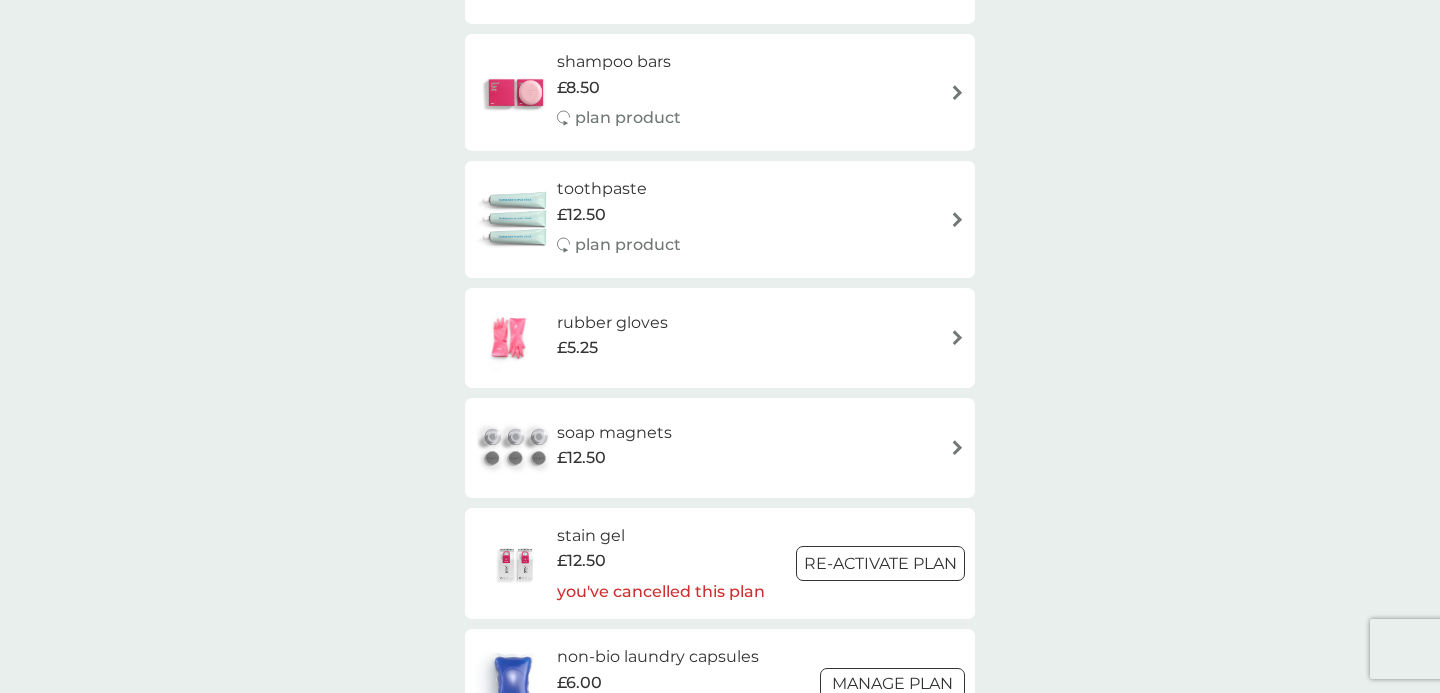 click on "toothpaste £12.50 plan product" at bounding box center (720, 219) 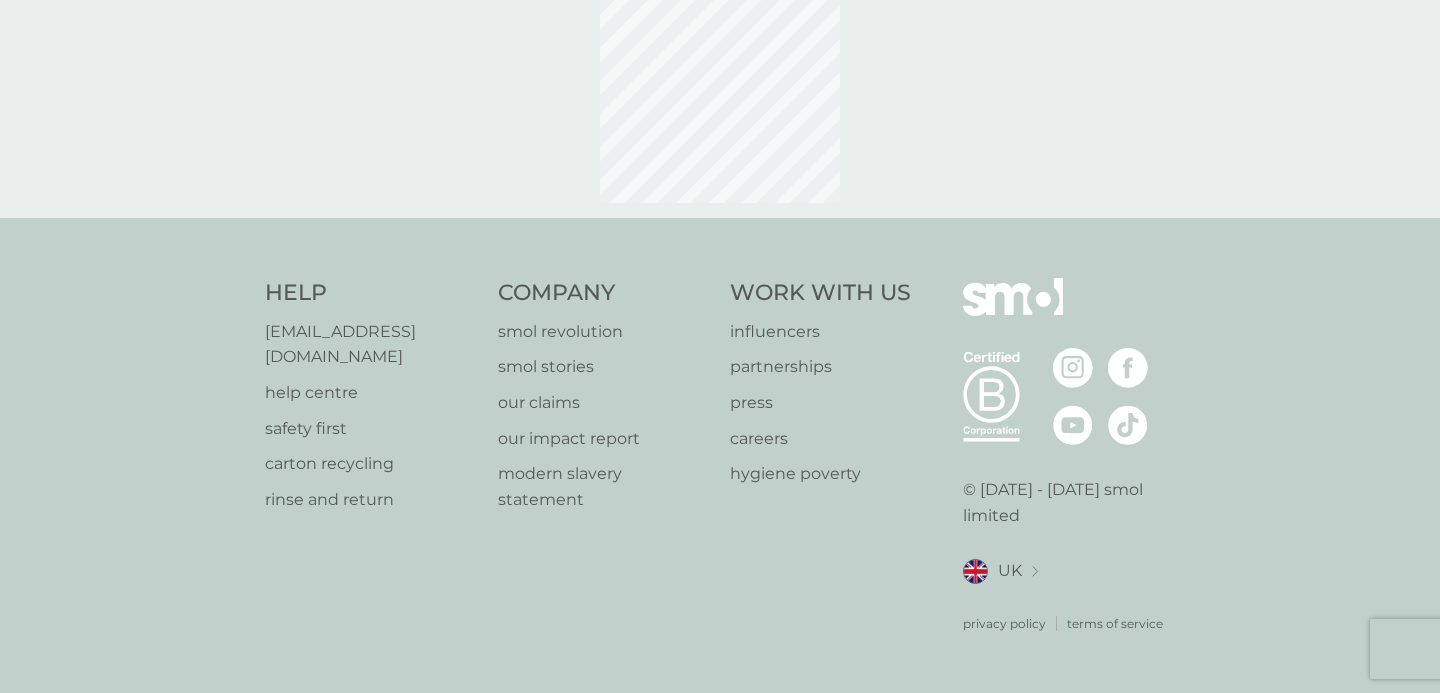 scroll, scrollTop: 0, scrollLeft: 0, axis: both 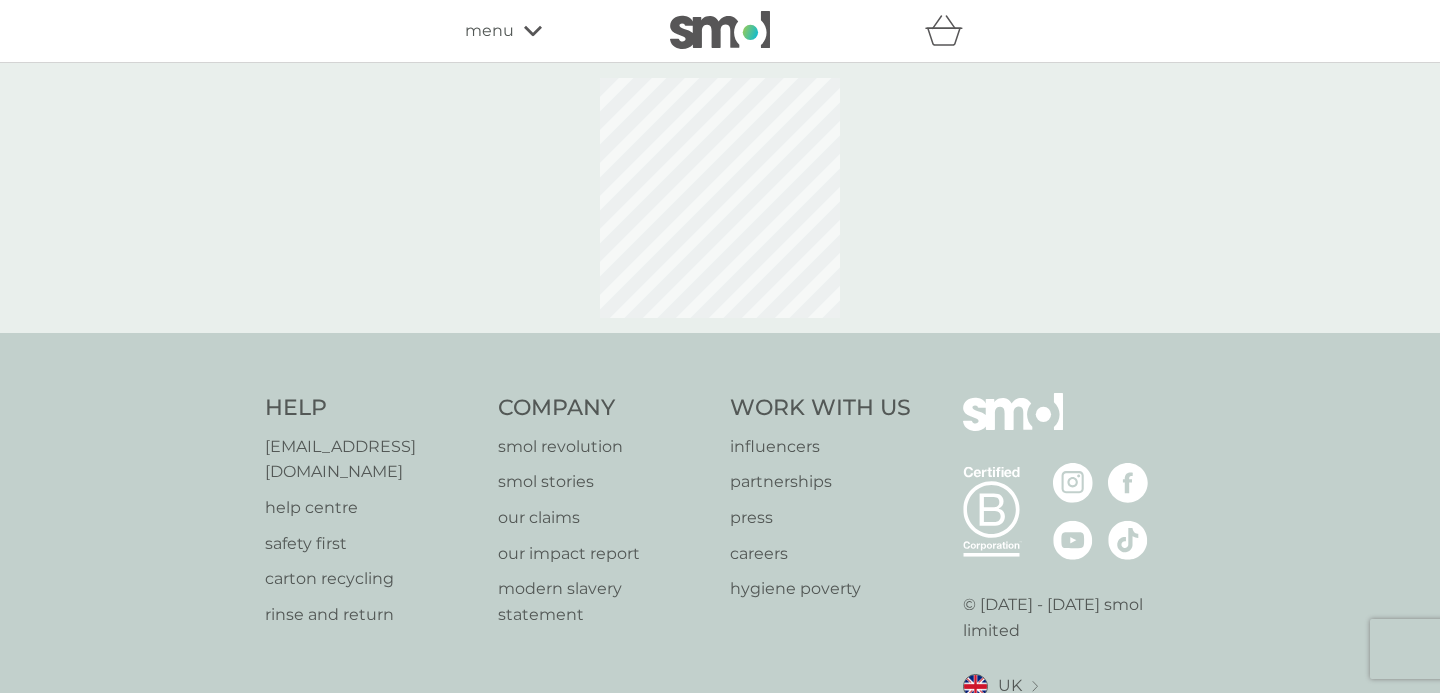 select on "91" 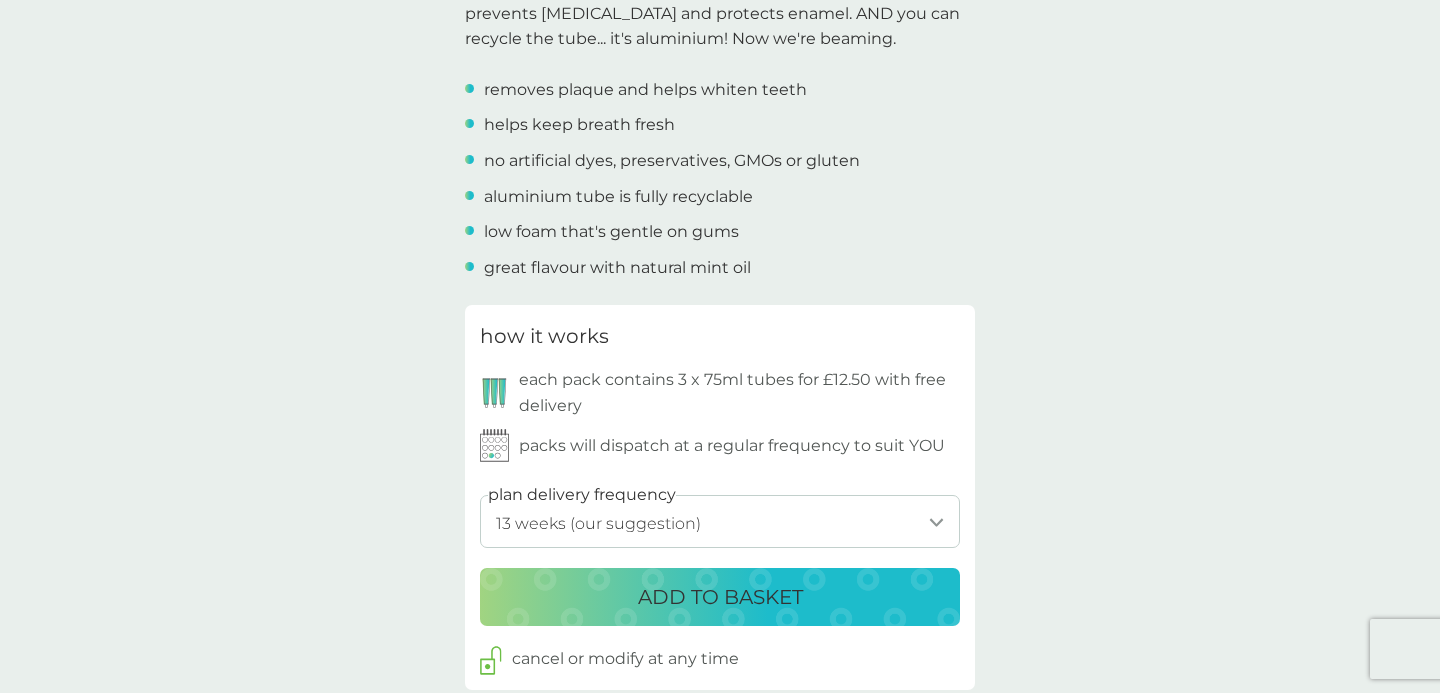 scroll, scrollTop: 746, scrollLeft: 0, axis: vertical 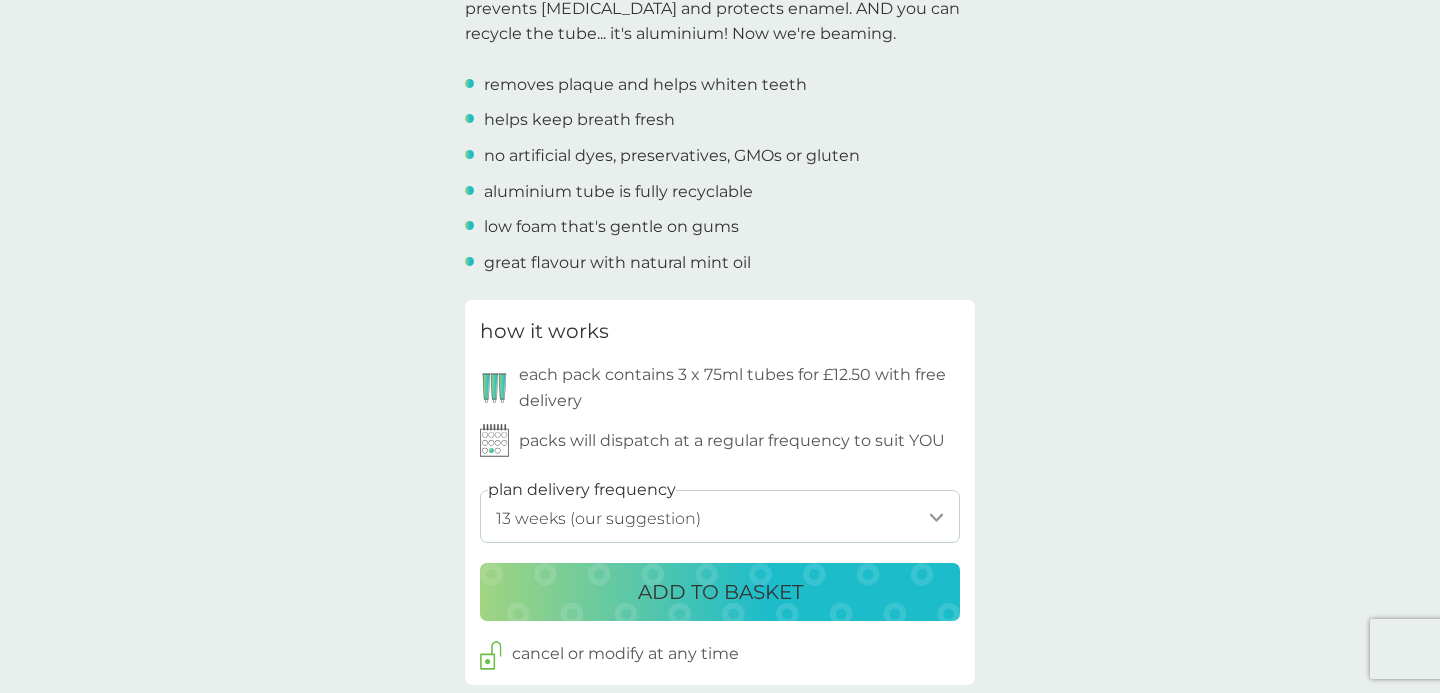 click on "ADD TO BASKET" at bounding box center [720, 592] 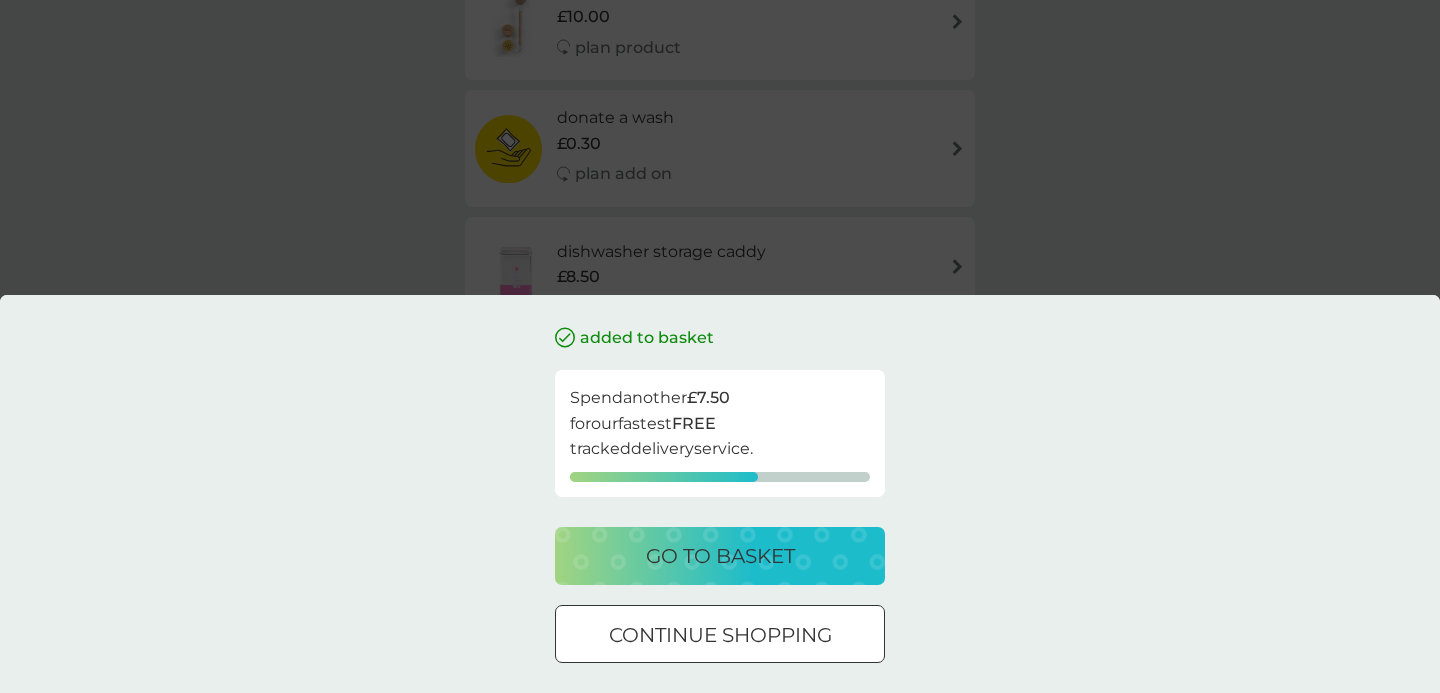 scroll, scrollTop: 0, scrollLeft: 0, axis: both 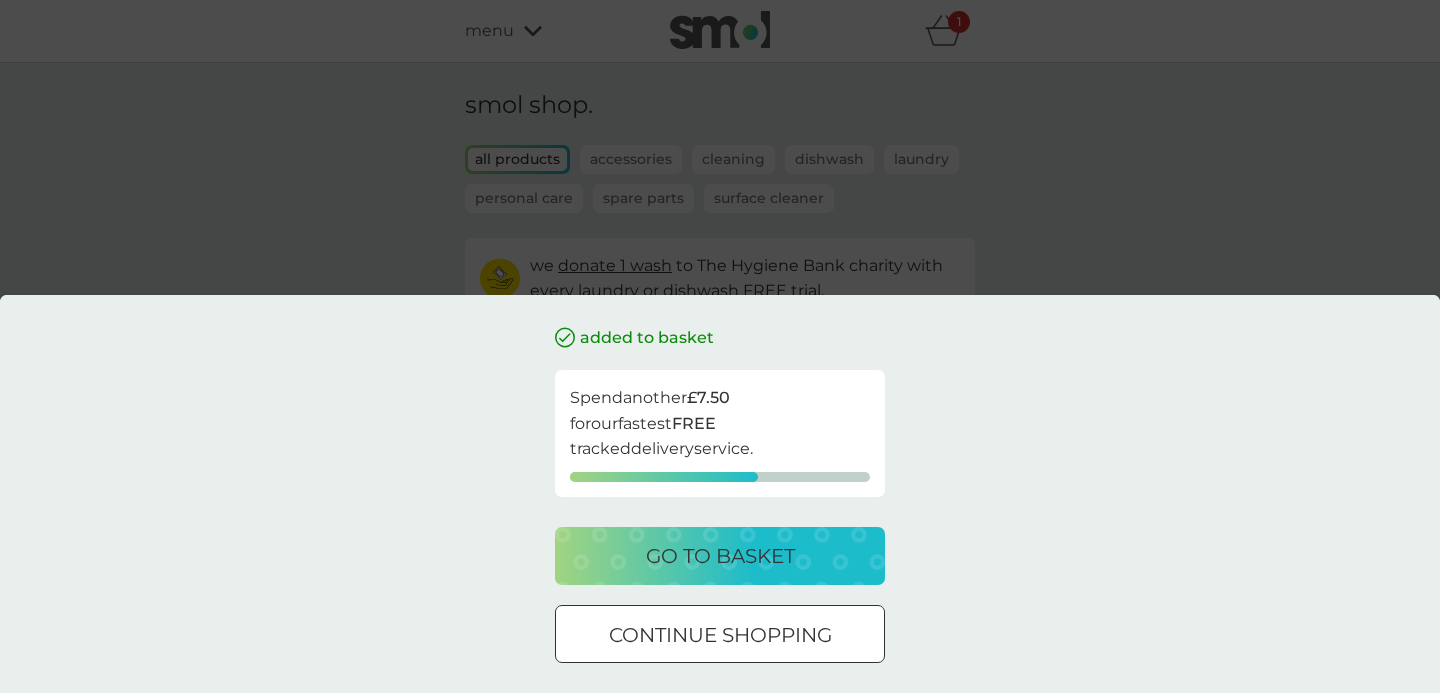 click on "continue shopping" at bounding box center [720, 635] 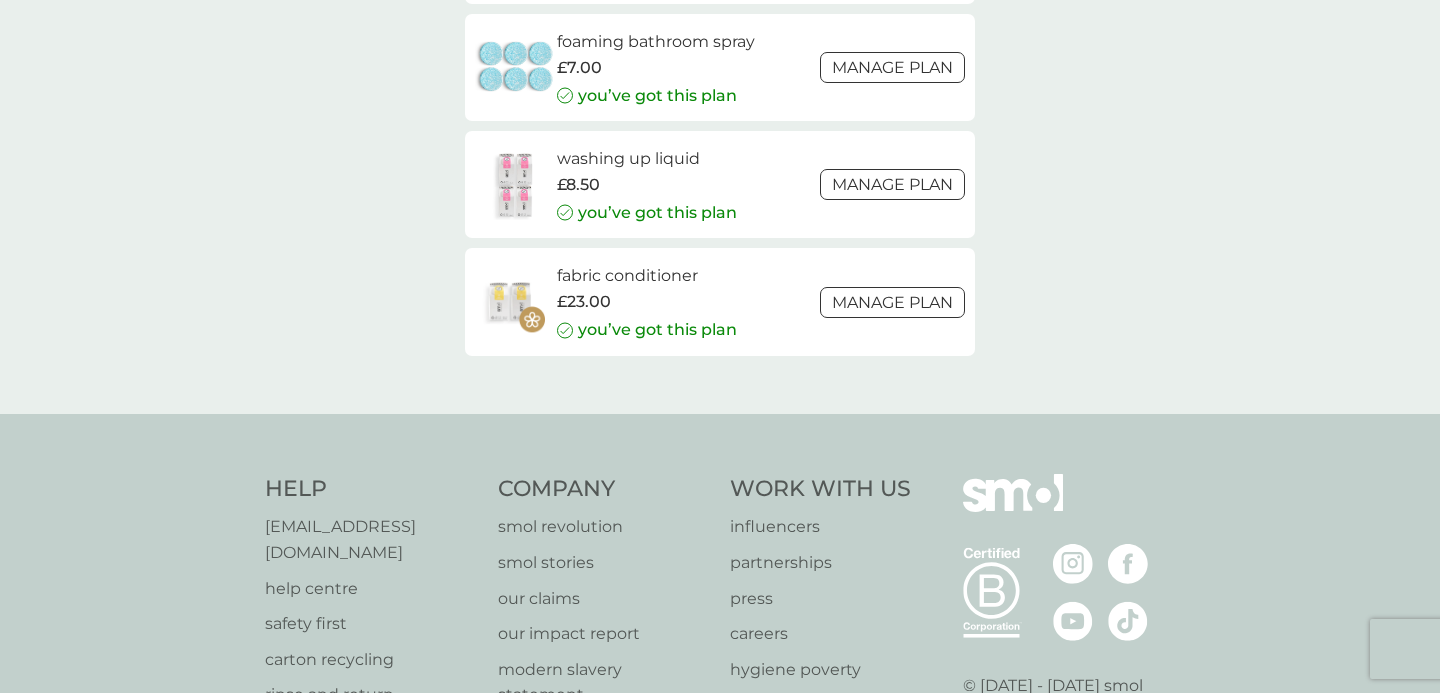 scroll, scrollTop: 3300, scrollLeft: 0, axis: vertical 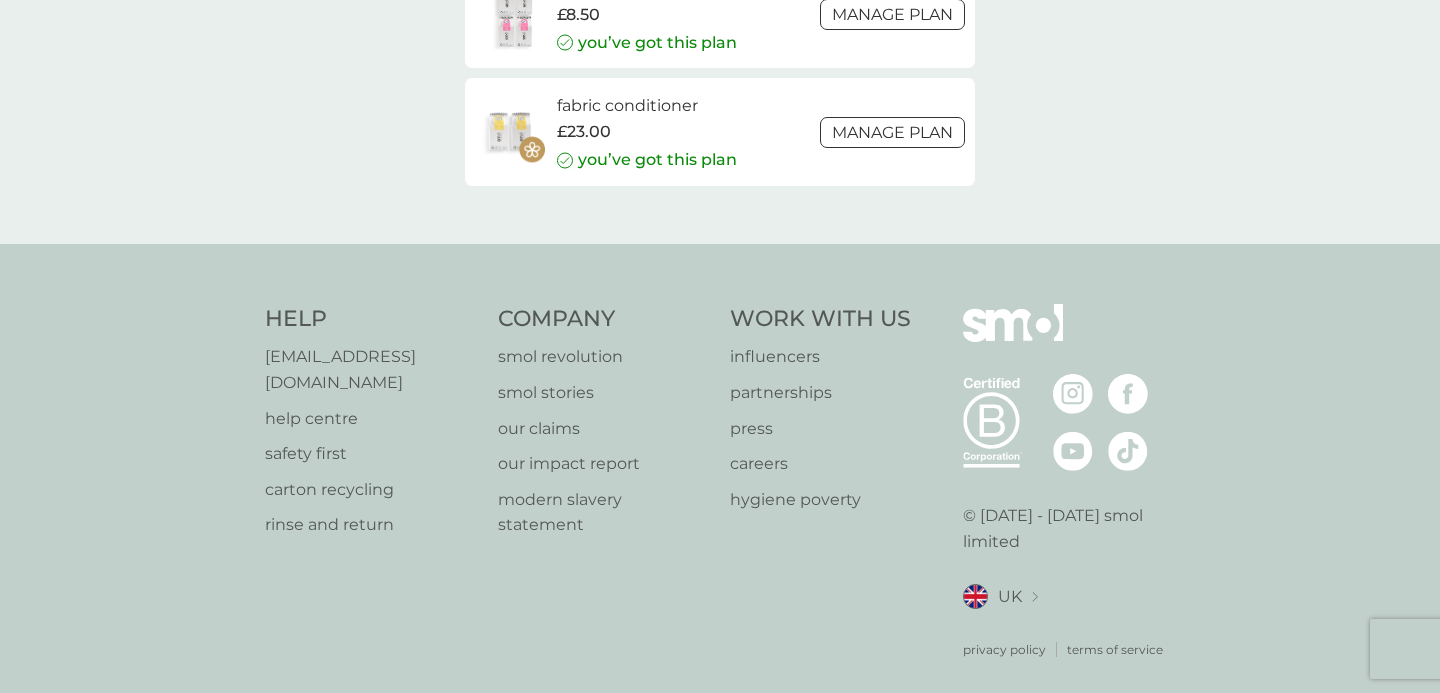 click on "fabric conditioner" at bounding box center (647, 106) 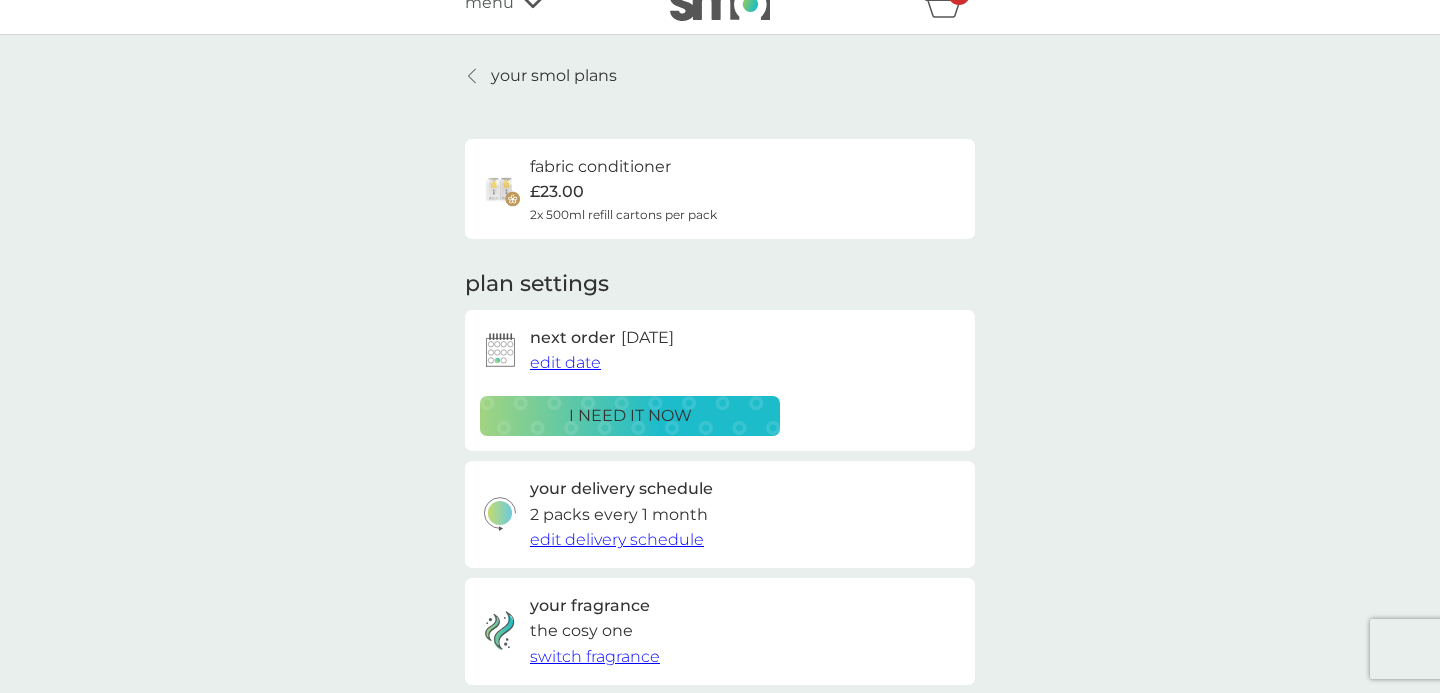 scroll, scrollTop: 0, scrollLeft: 0, axis: both 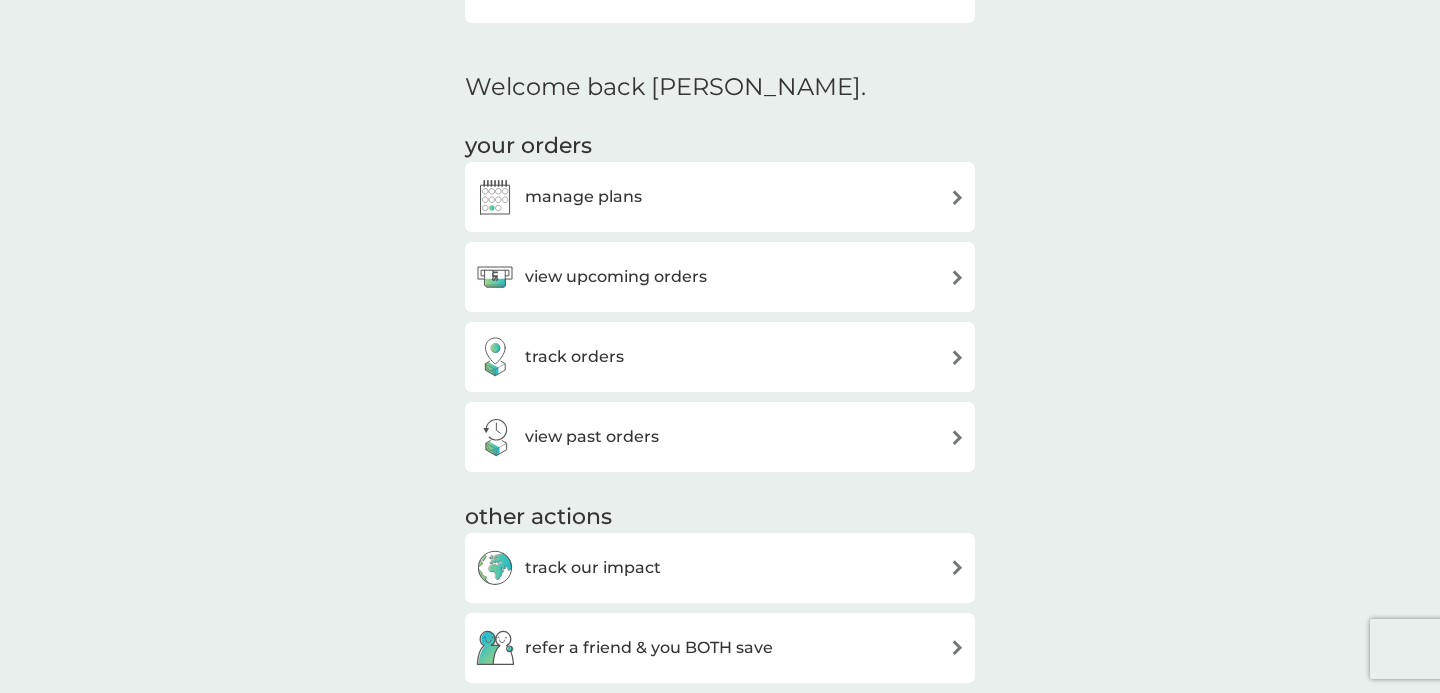 click on "view upcoming orders" at bounding box center [616, 277] 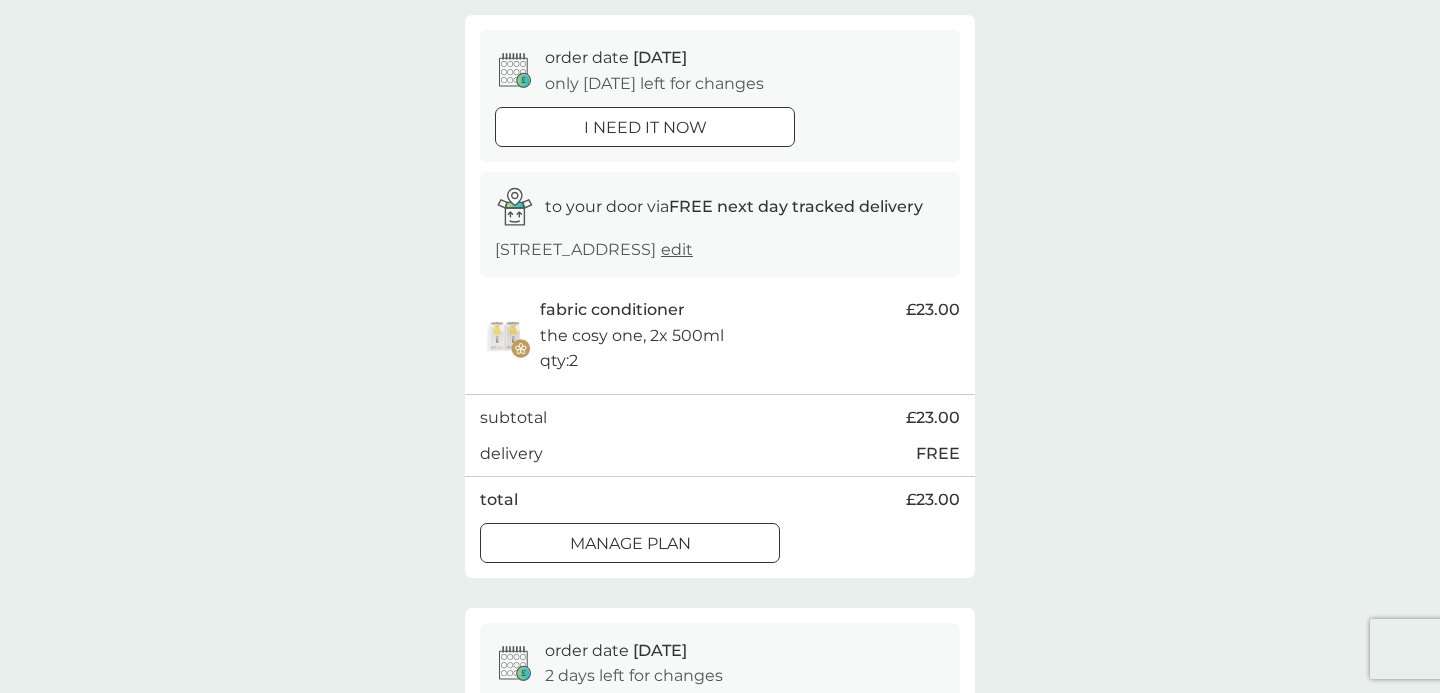 scroll, scrollTop: 163, scrollLeft: 0, axis: vertical 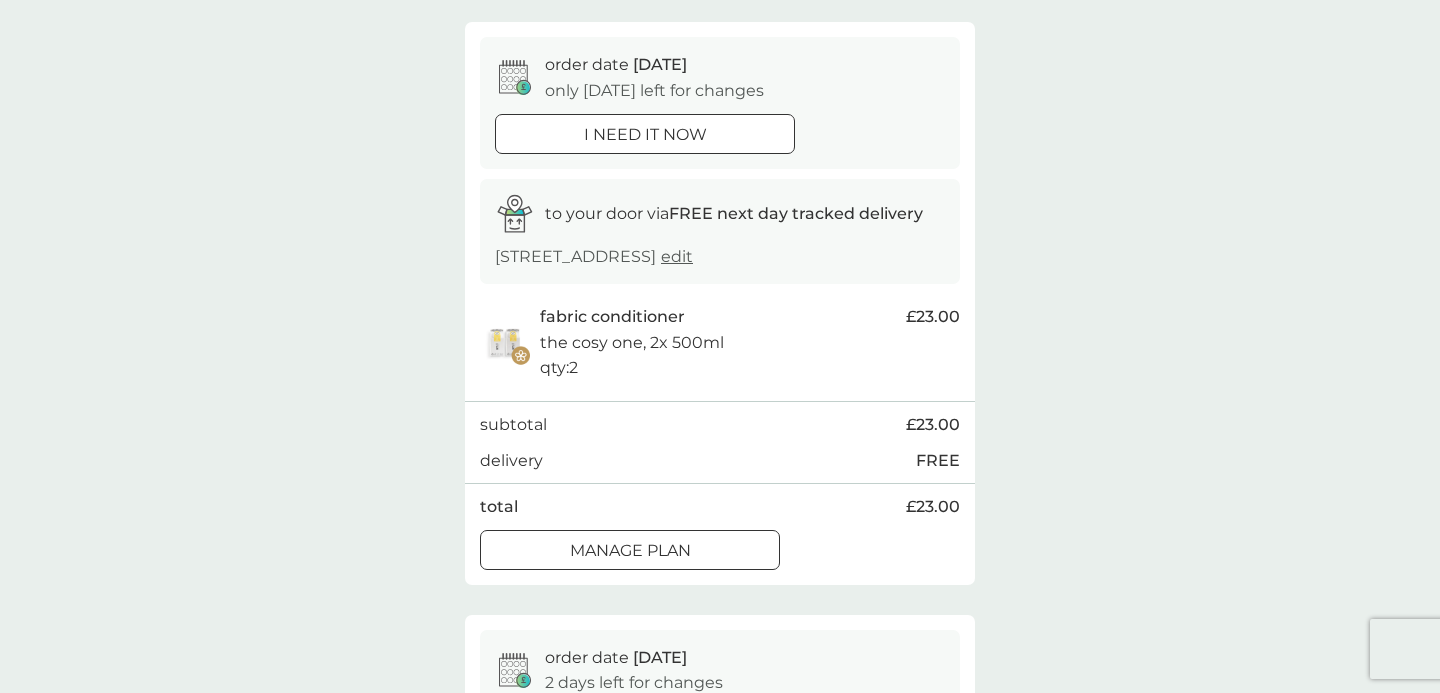 click on "Manage plan" at bounding box center (630, 551) 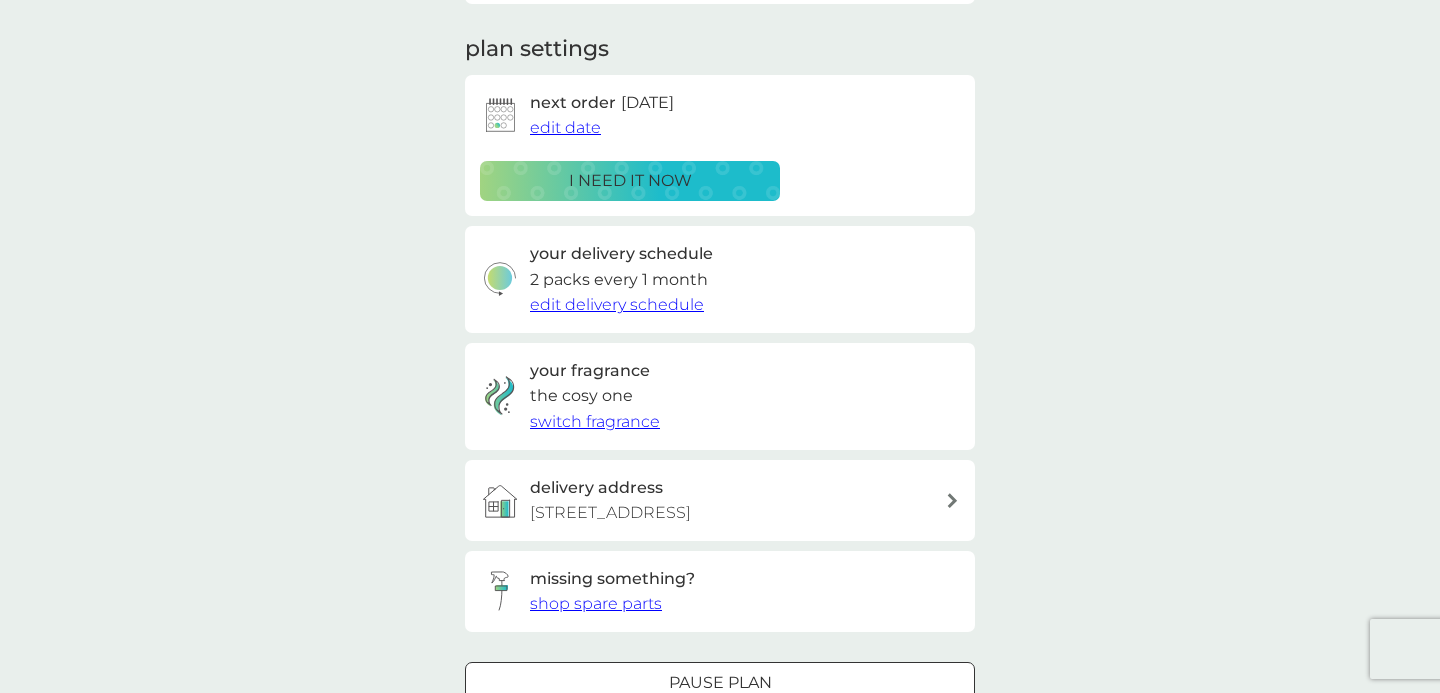 scroll, scrollTop: 265, scrollLeft: 0, axis: vertical 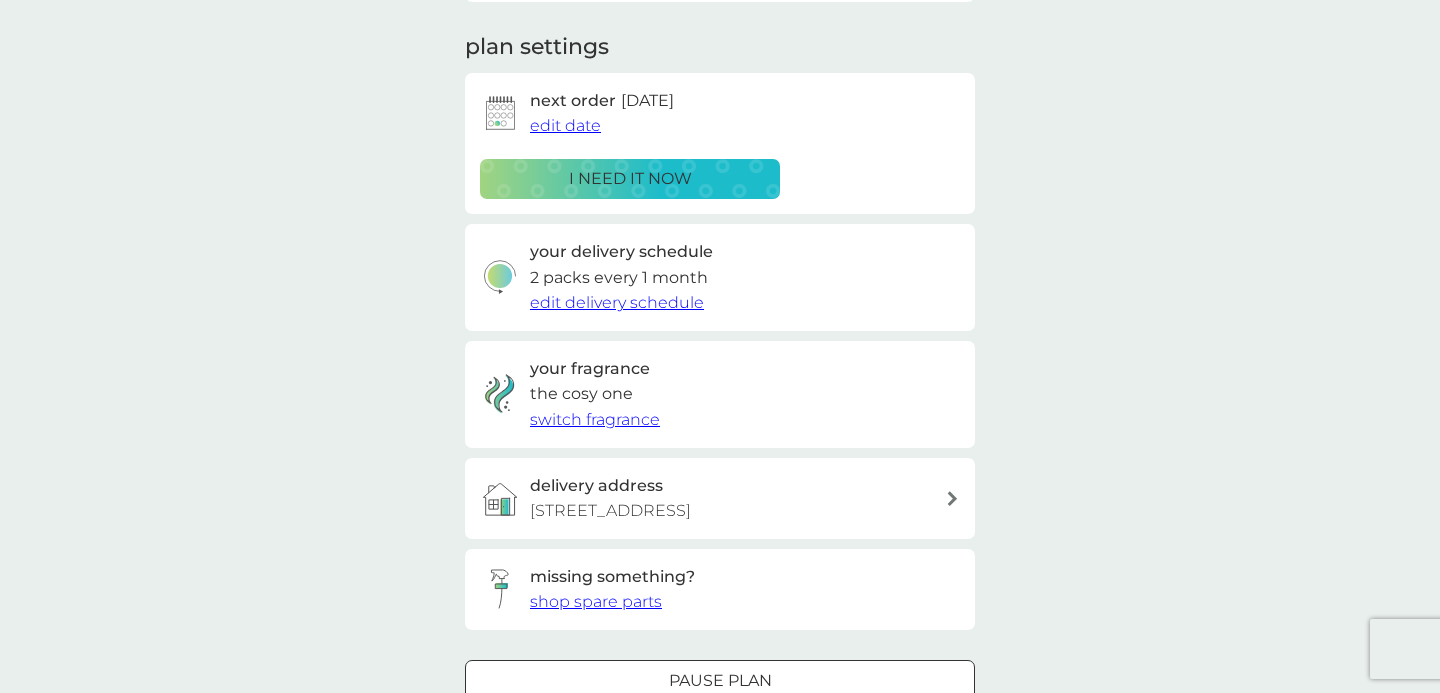 click on "switch fragrance" at bounding box center [595, 419] 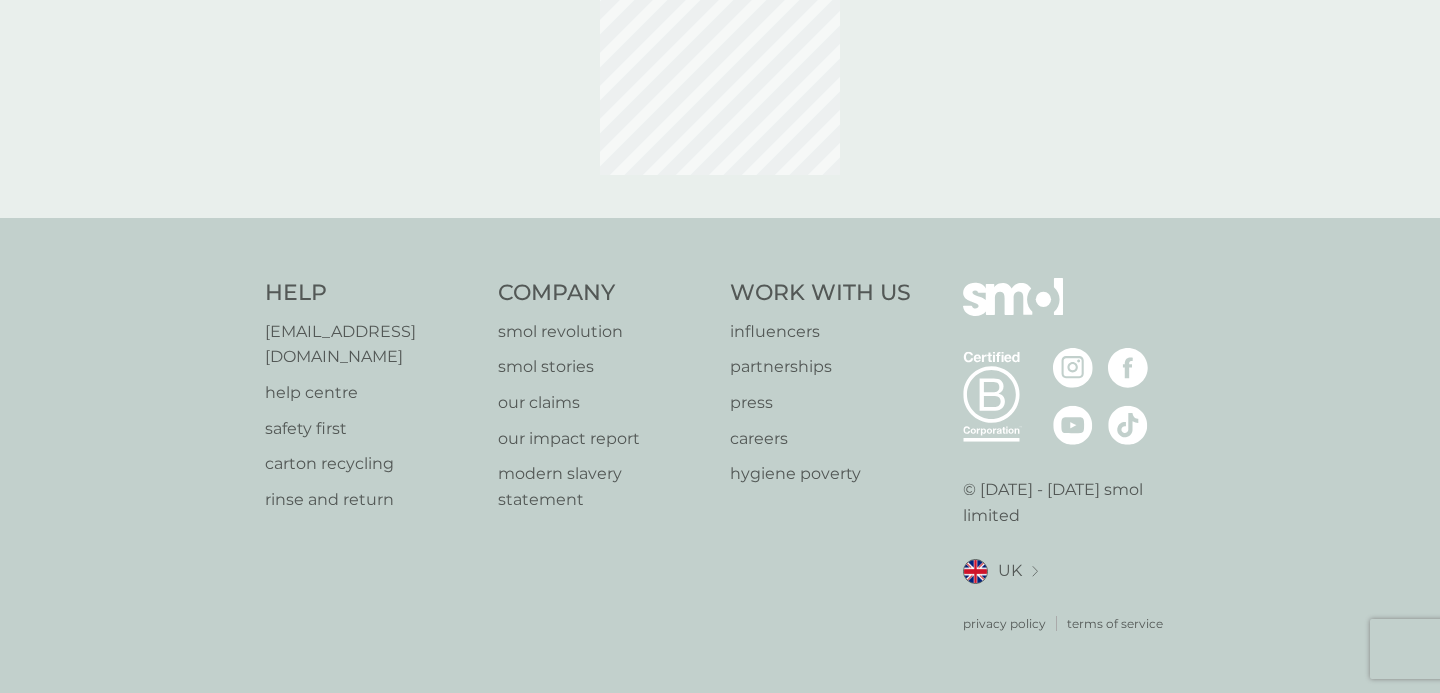 scroll, scrollTop: 0, scrollLeft: 0, axis: both 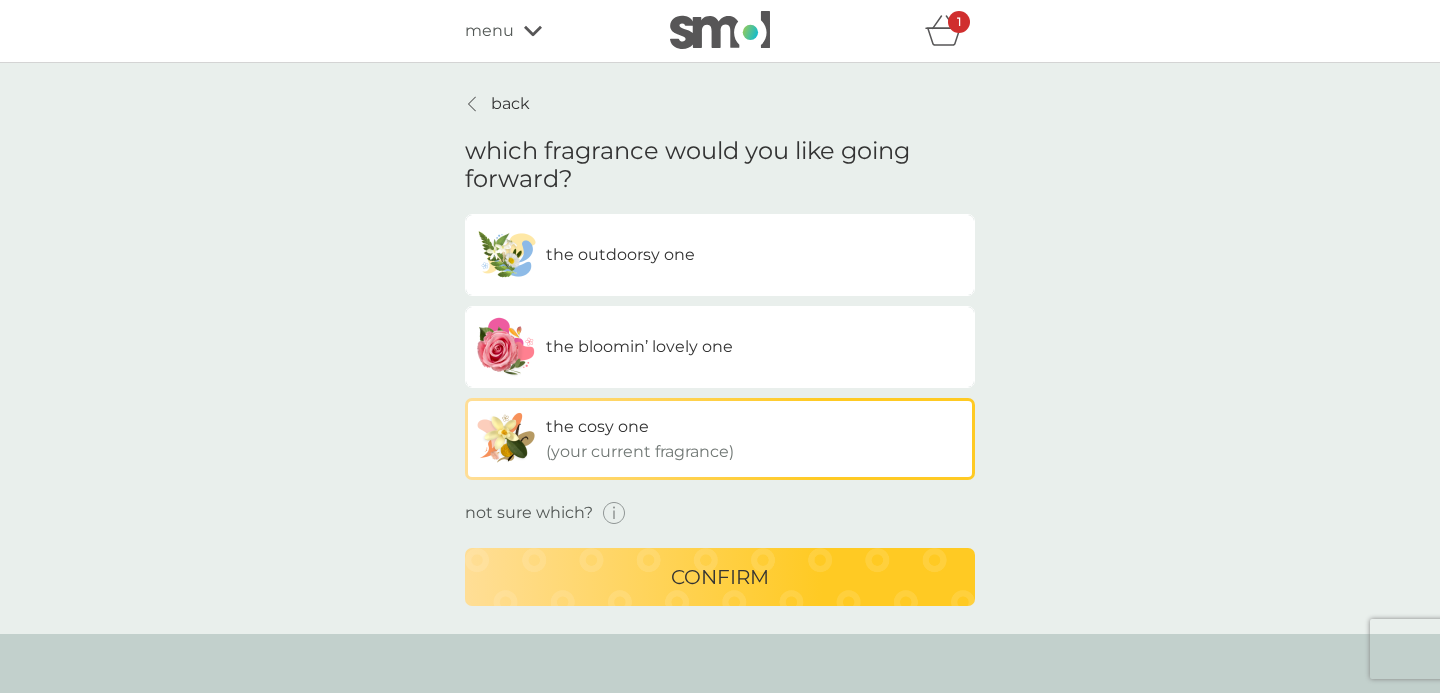click on "the outdoorsy one" at bounding box center (620, 254) 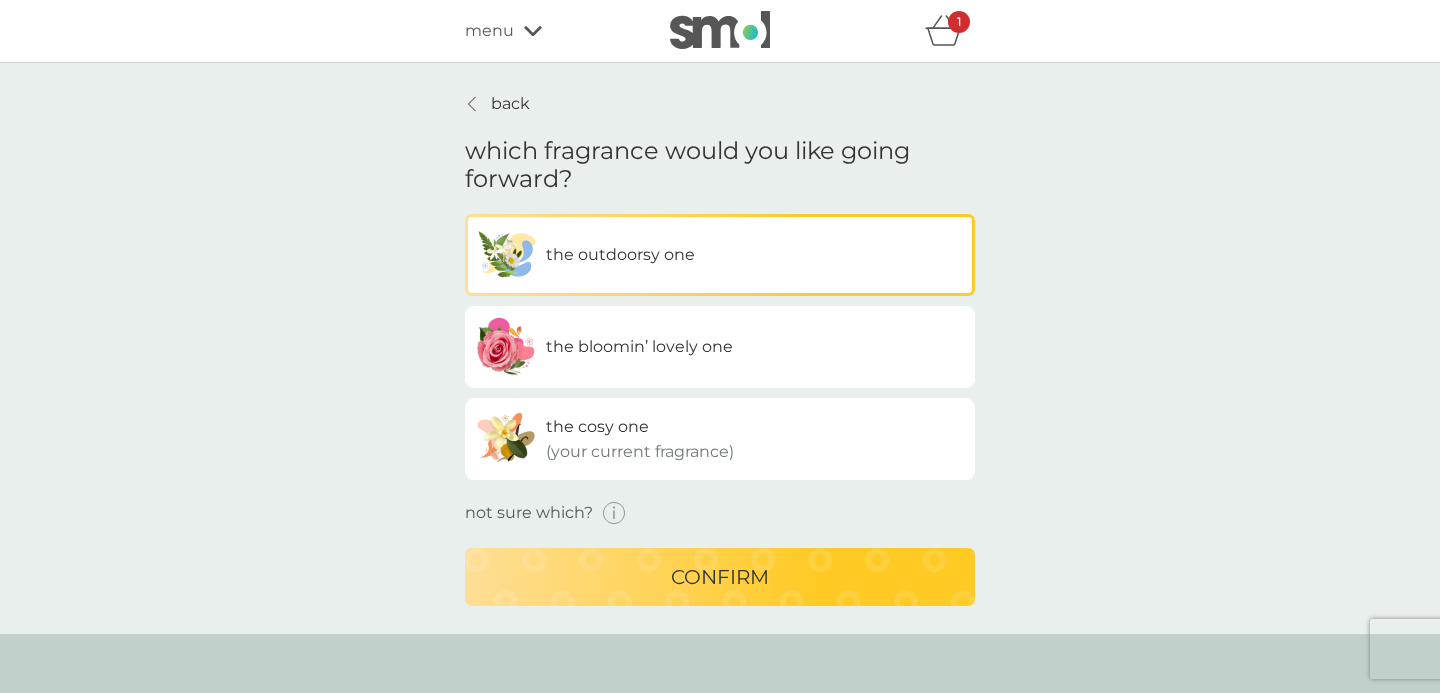 click on "confirm" at bounding box center [720, 577] 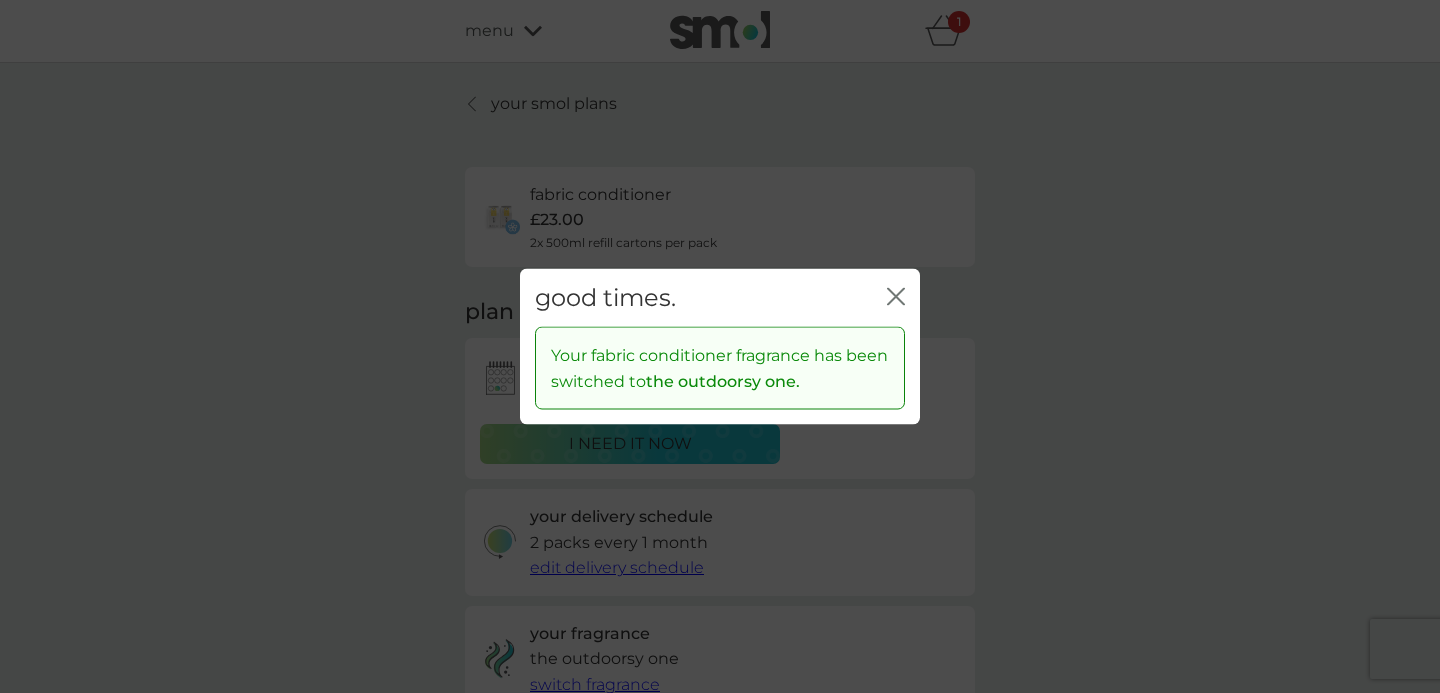 click on "close" 